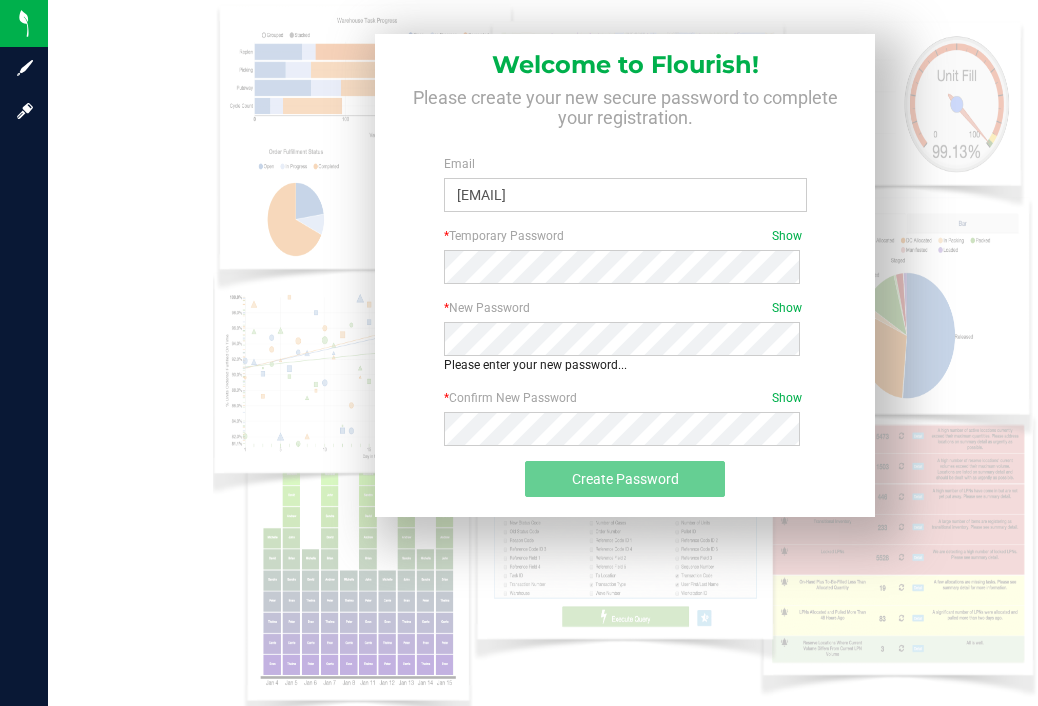 scroll, scrollTop: 0, scrollLeft: 0, axis: both 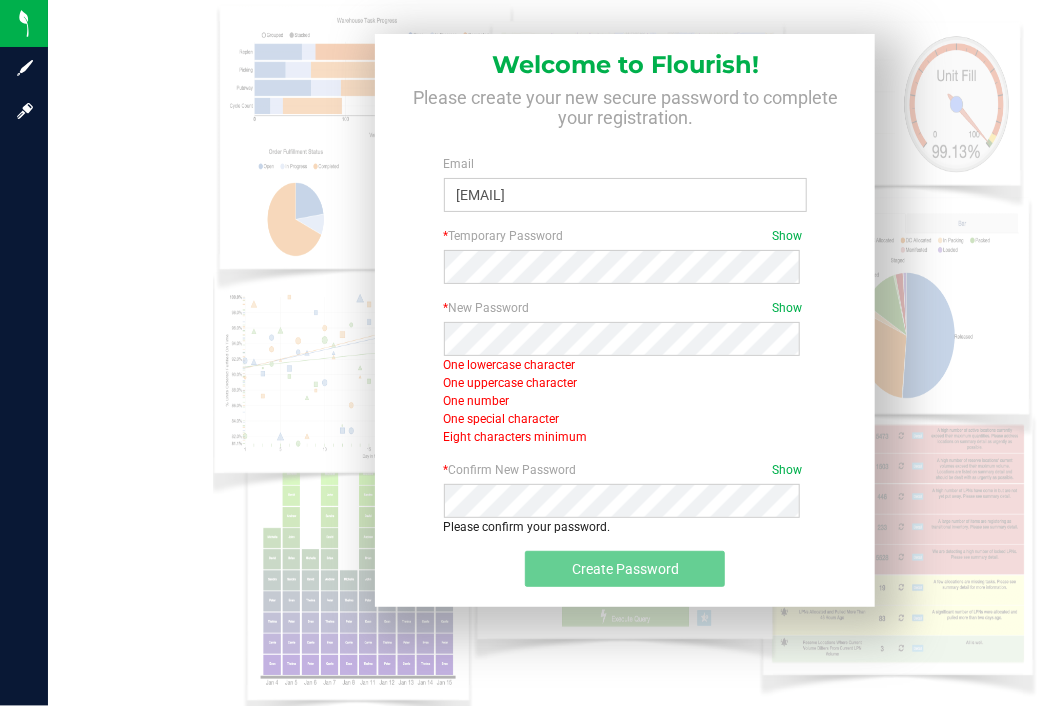 click on "*
New Password
Show
Required
One lowercase
character
One uppercase
character
One number
One special
character
Eight characters
minimum" at bounding box center (626, 372) 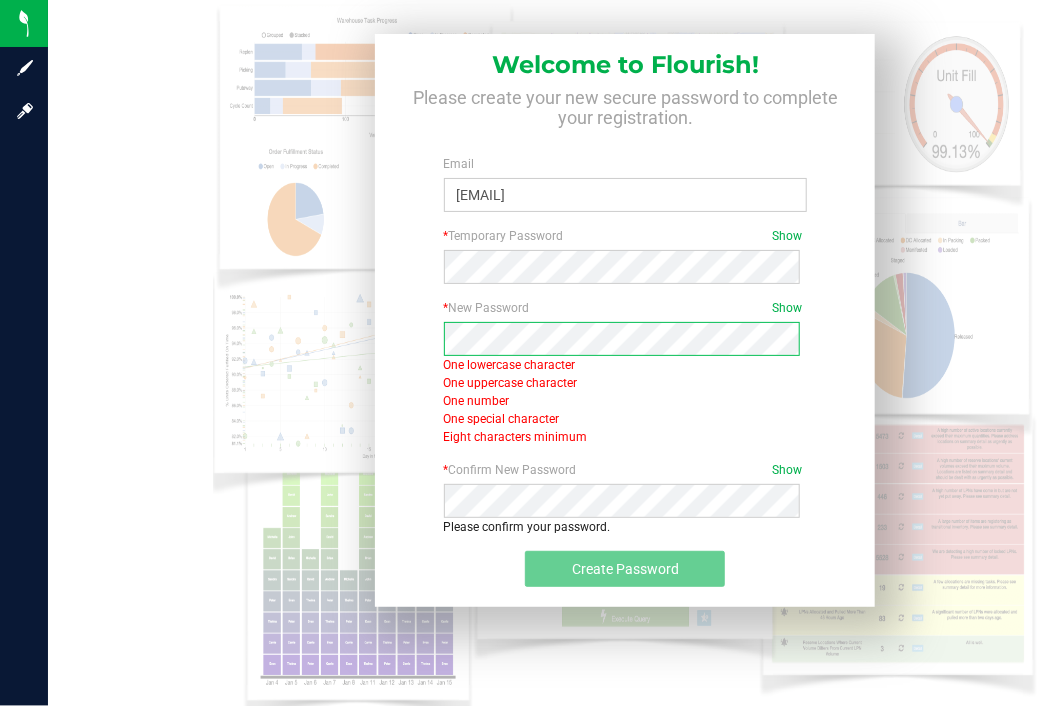 click on "*
New Password
Show
Required
One lowercase
character
One uppercase
character
One number
One special
character
Eight characters
minimum" at bounding box center (625, 380) 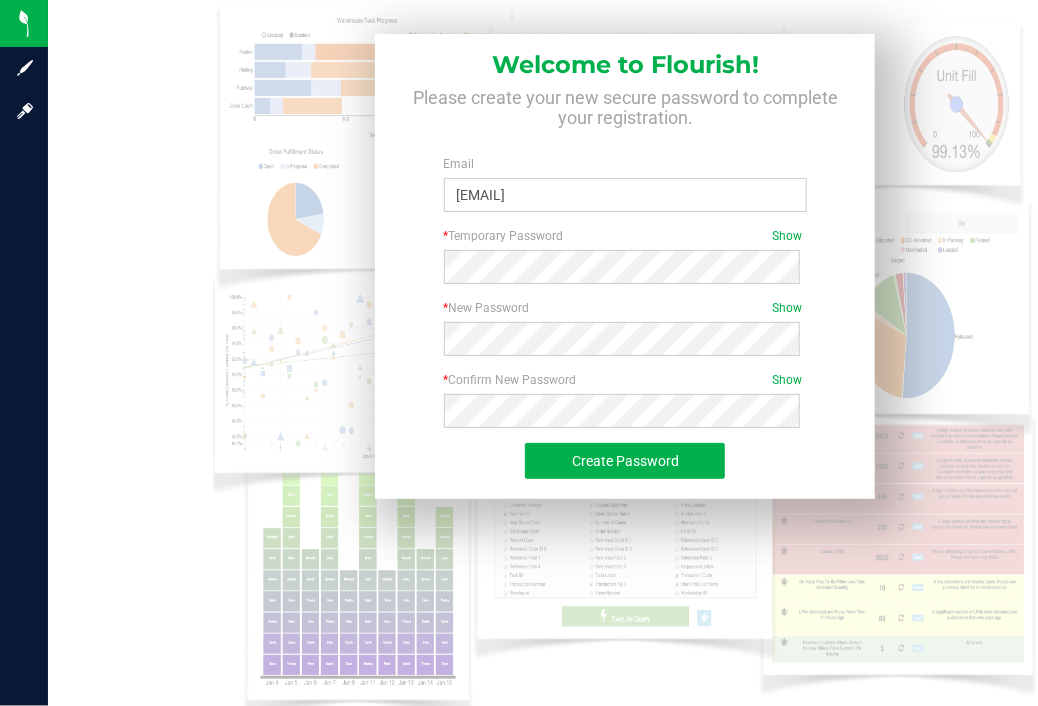 click on "*
New Password
Show
Required
Your new password is secure! Please confirm it before creating account." at bounding box center [625, 335] 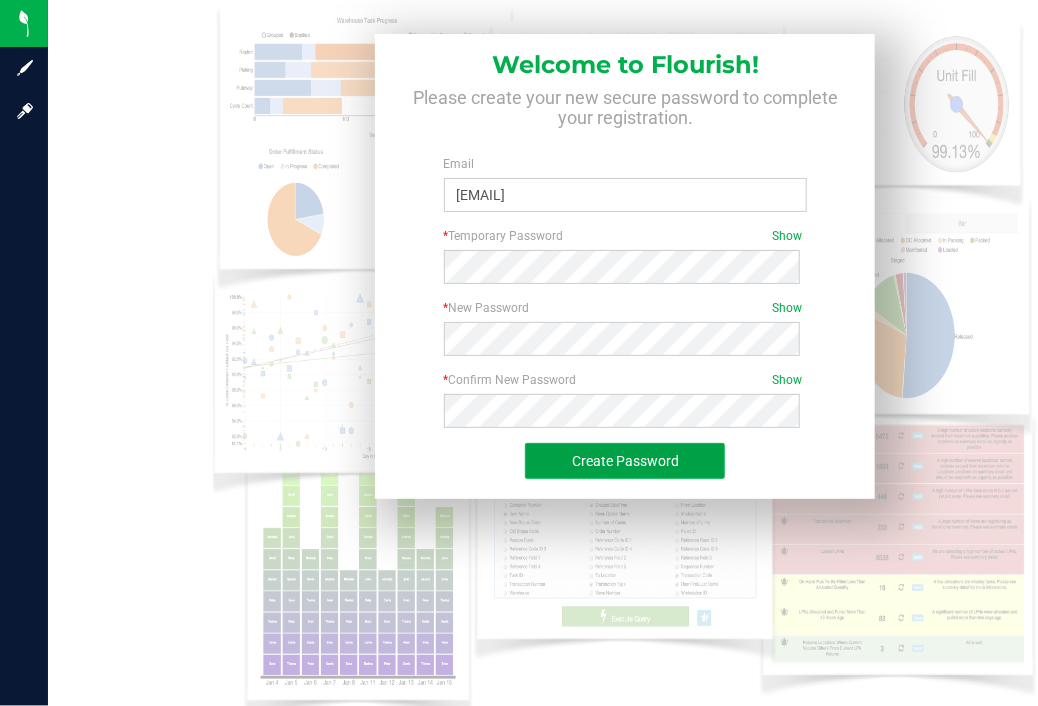 click on "Create Password" at bounding box center [625, 461] 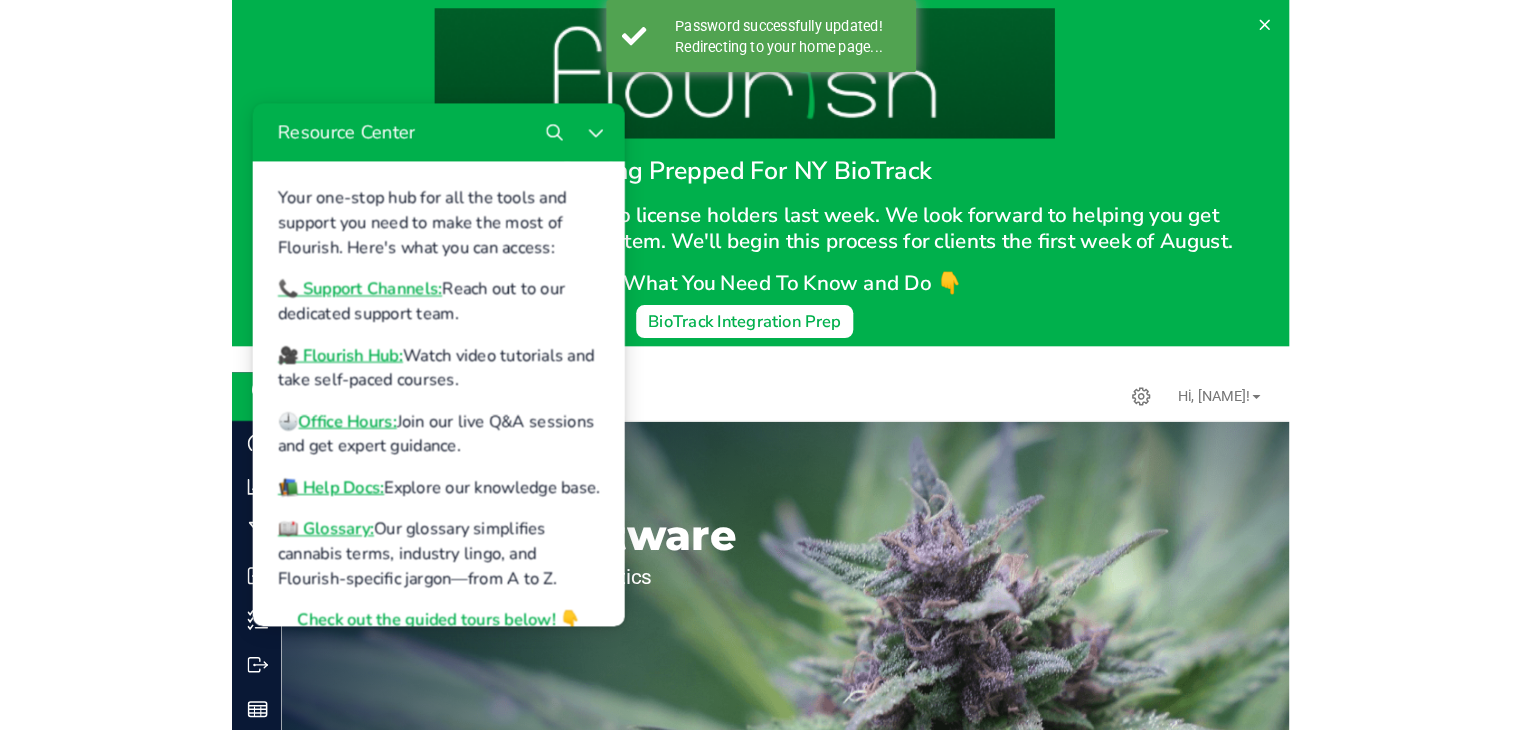 scroll, scrollTop: 0, scrollLeft: 0, axis: both 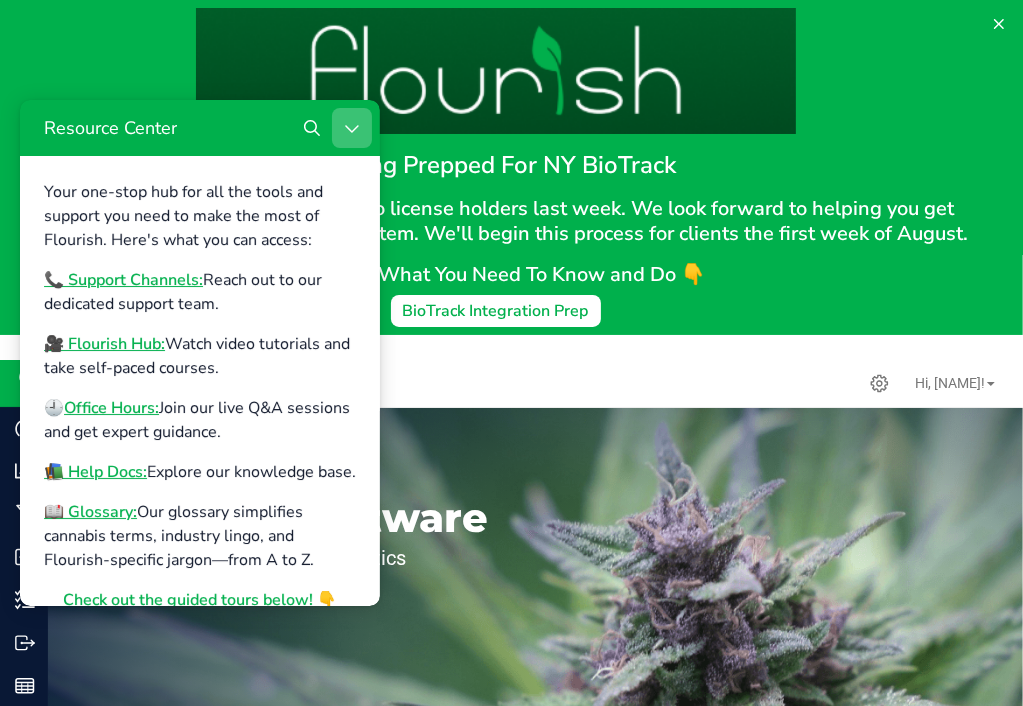 click 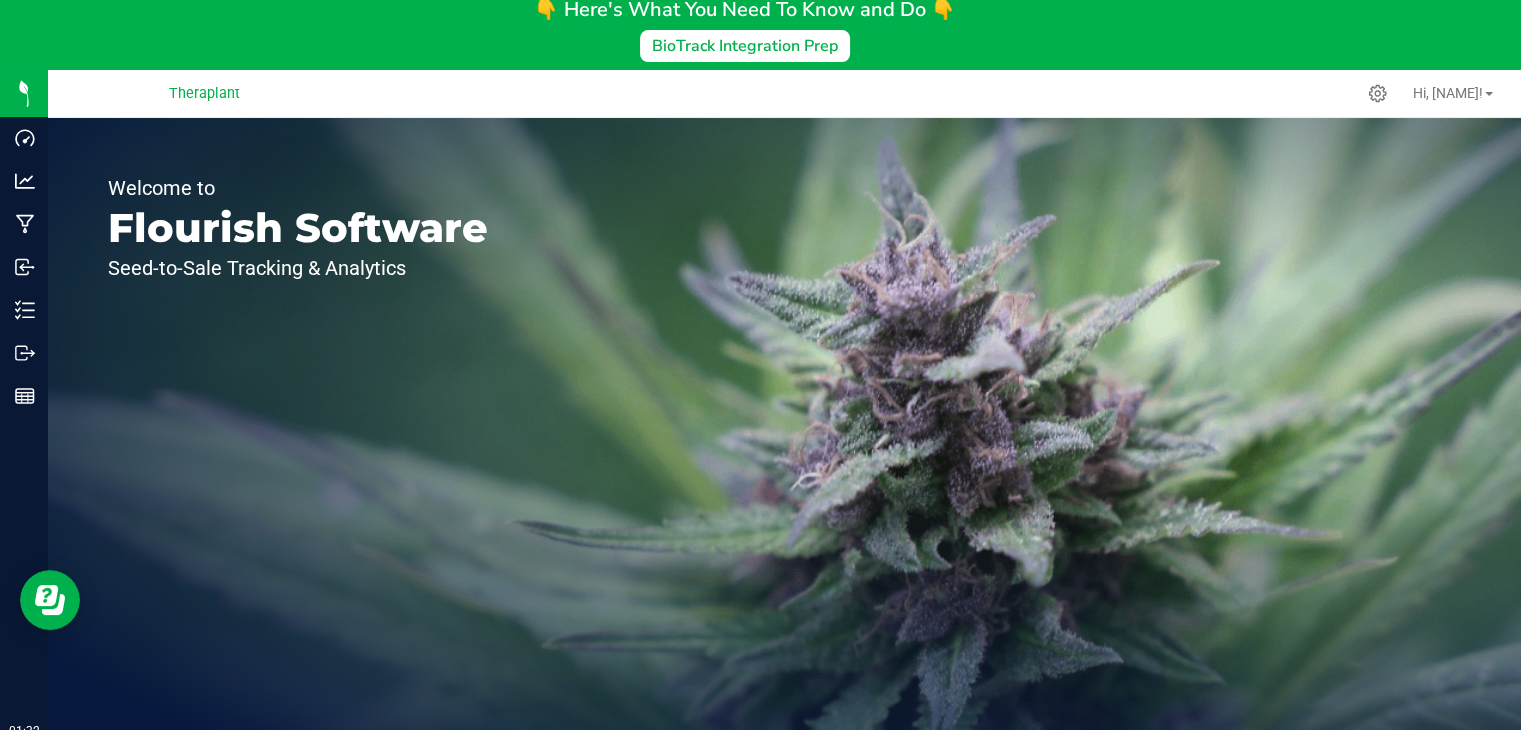 scroll, scrollTop: 300, scrollLeft: 0, axis: vertical 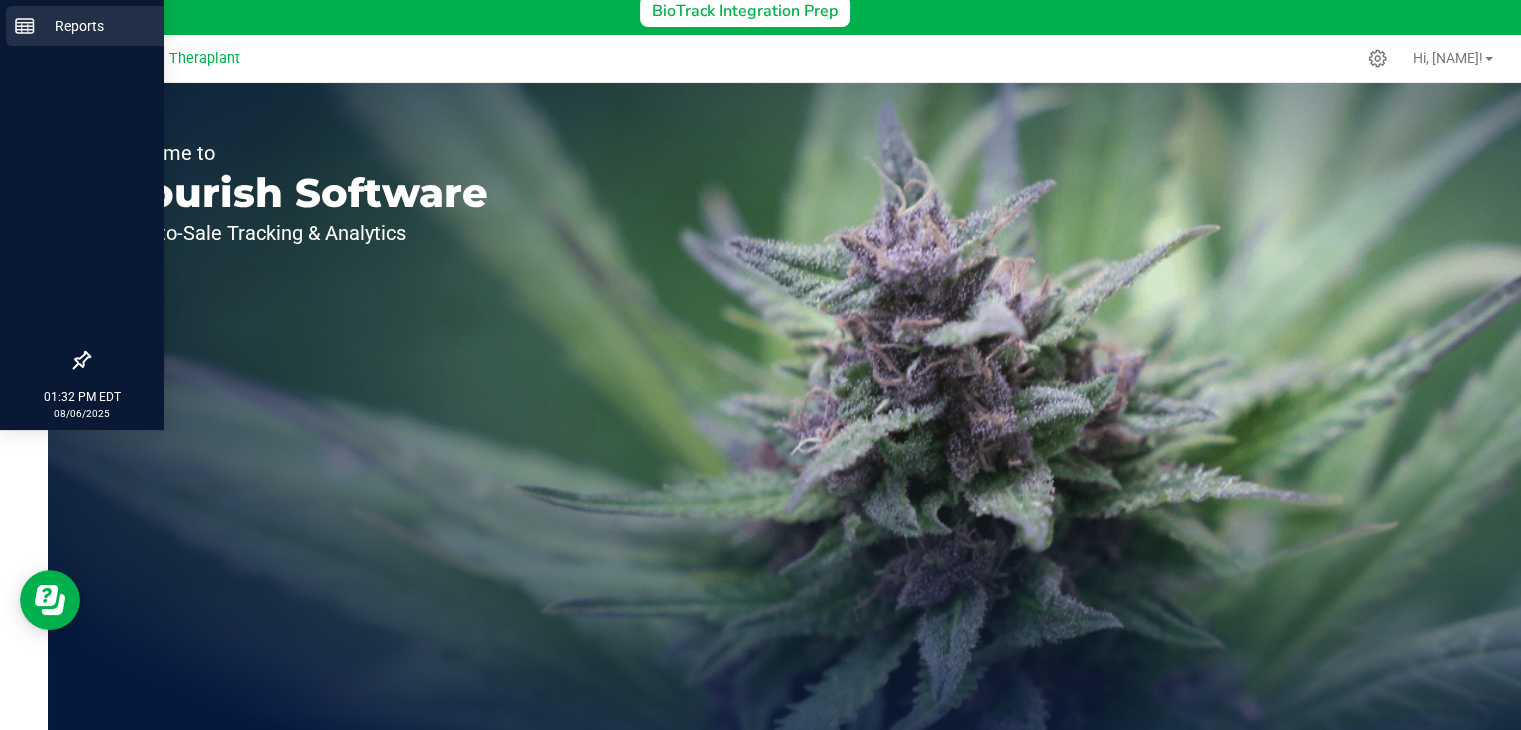click 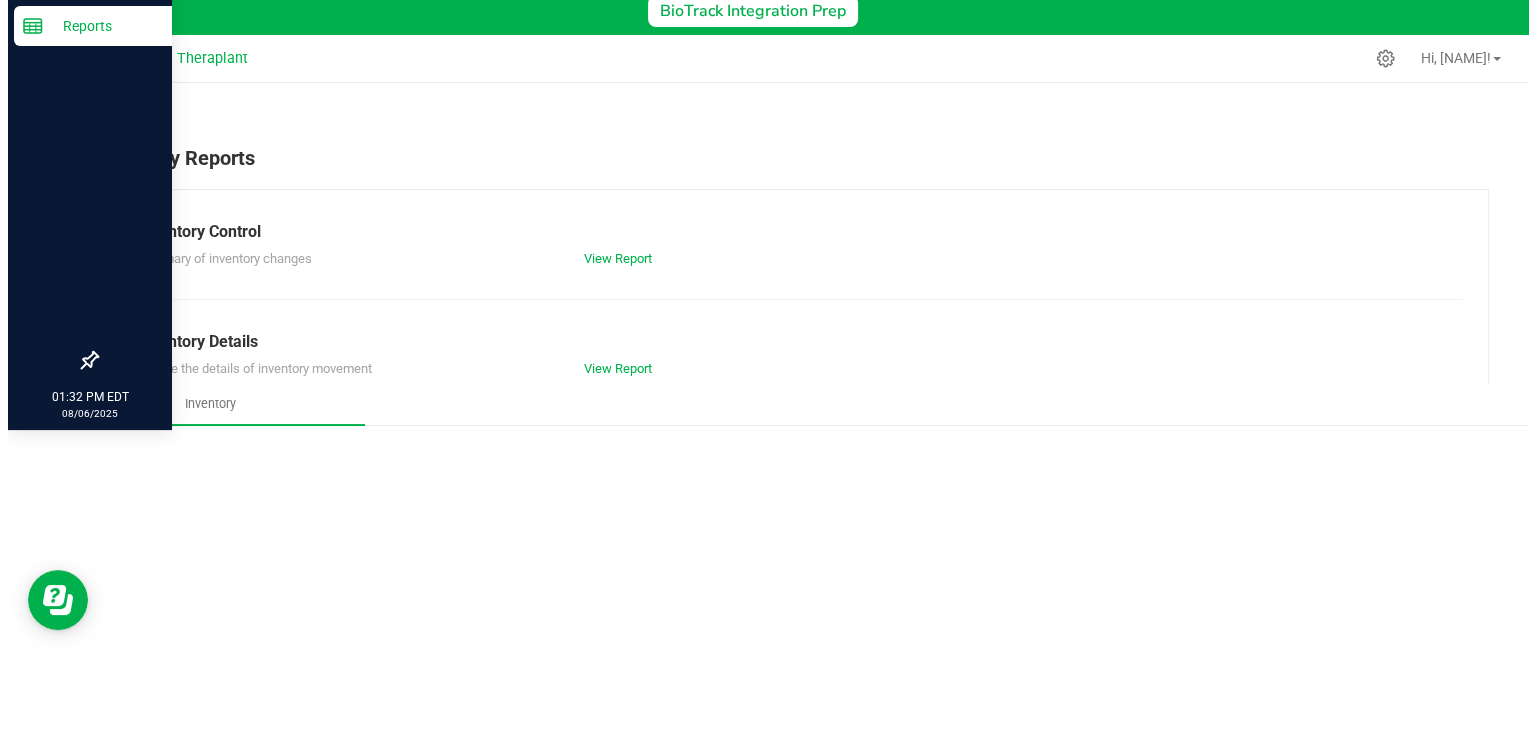 scroll, scrollTop: 0, scrollLeft: 0, axis: both 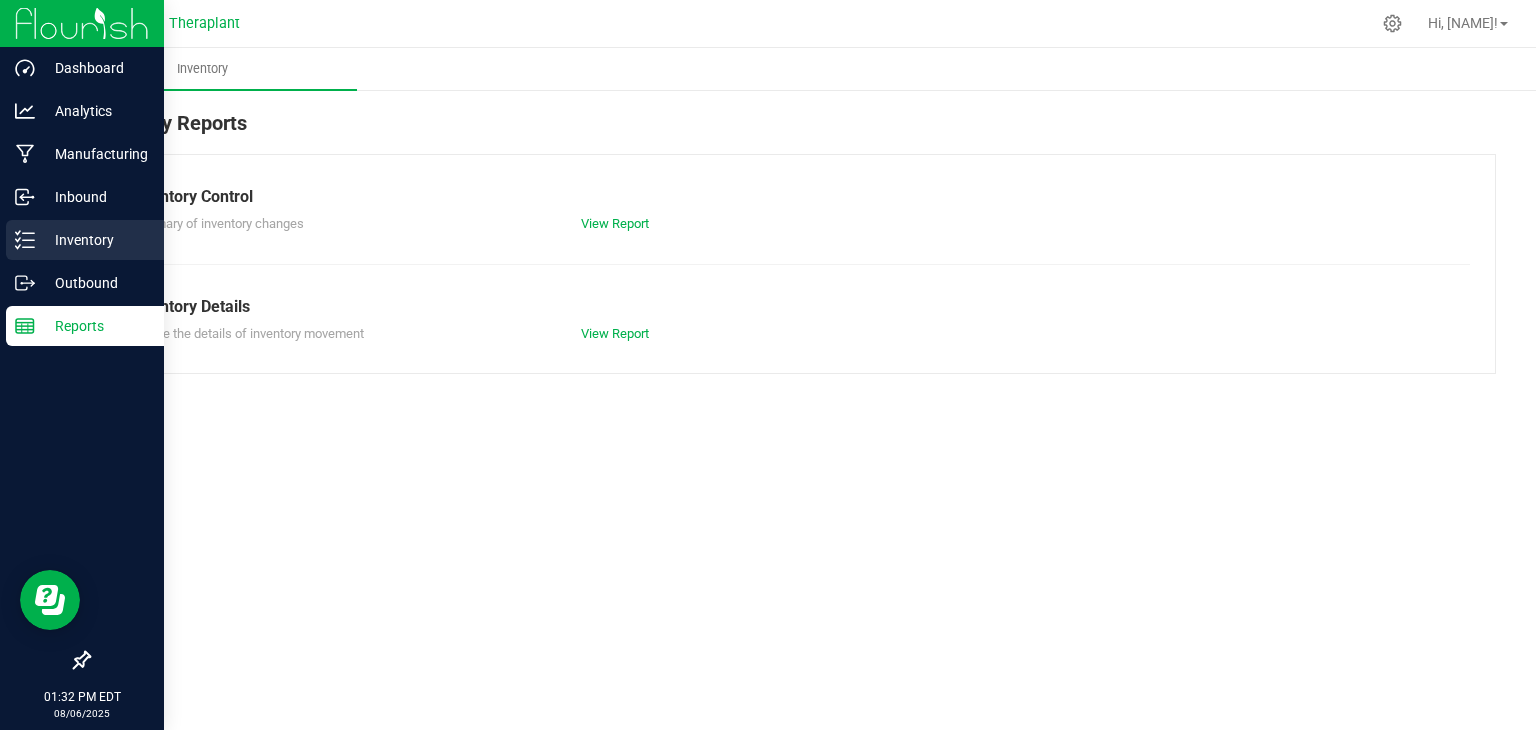 click on "Inventory" at bounding box center [95, 240] 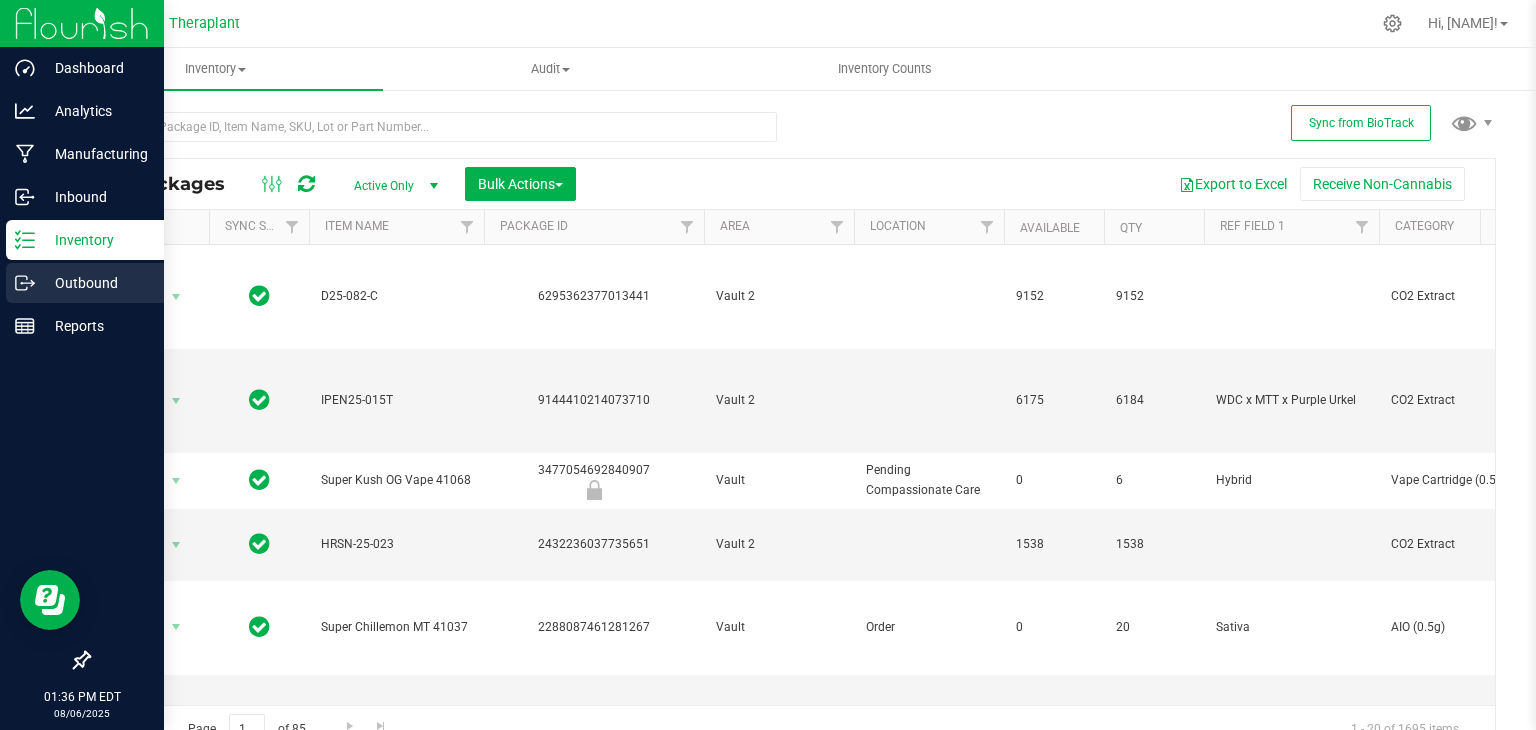 click on "Outbound" at bounding box center (95, 283) 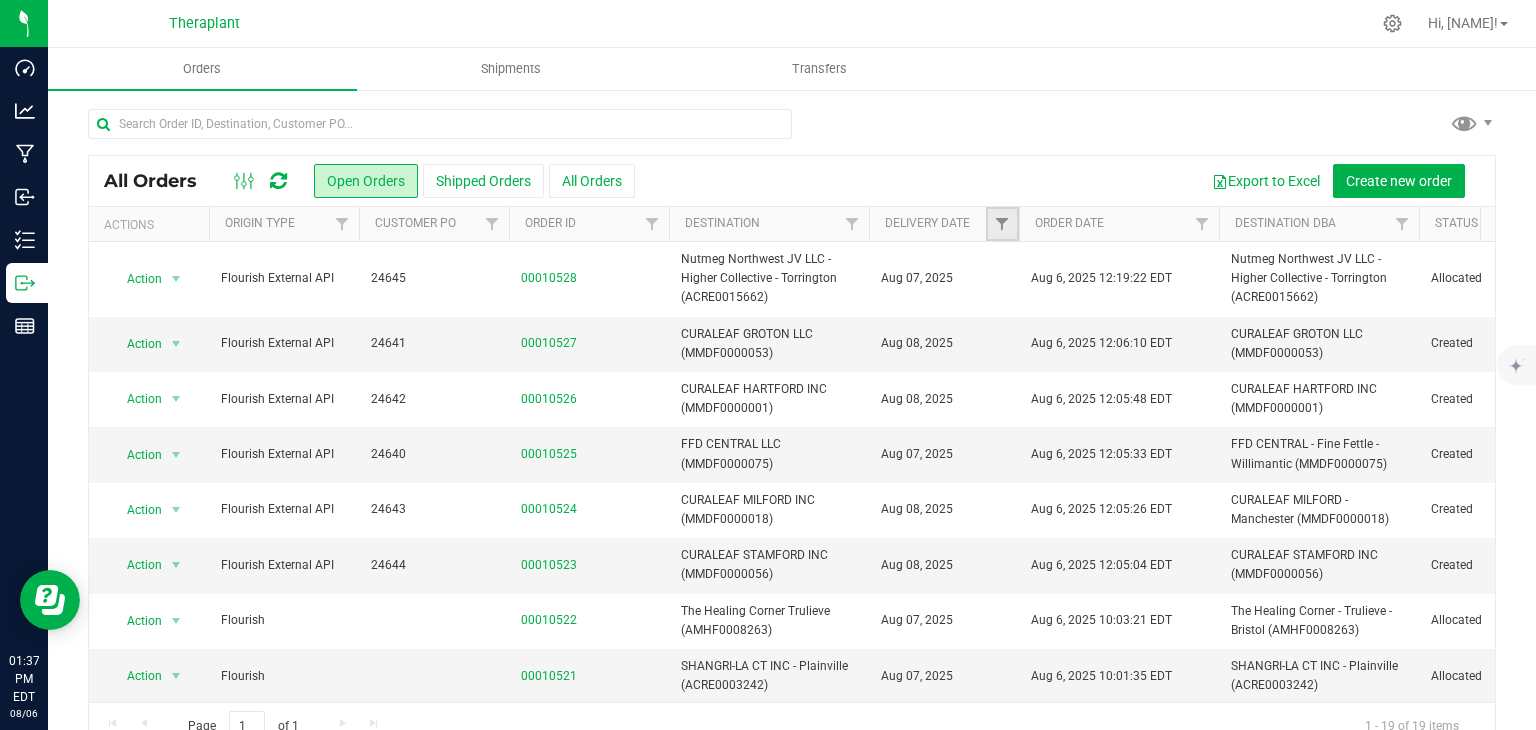 click at bounding box center (1002, 224) 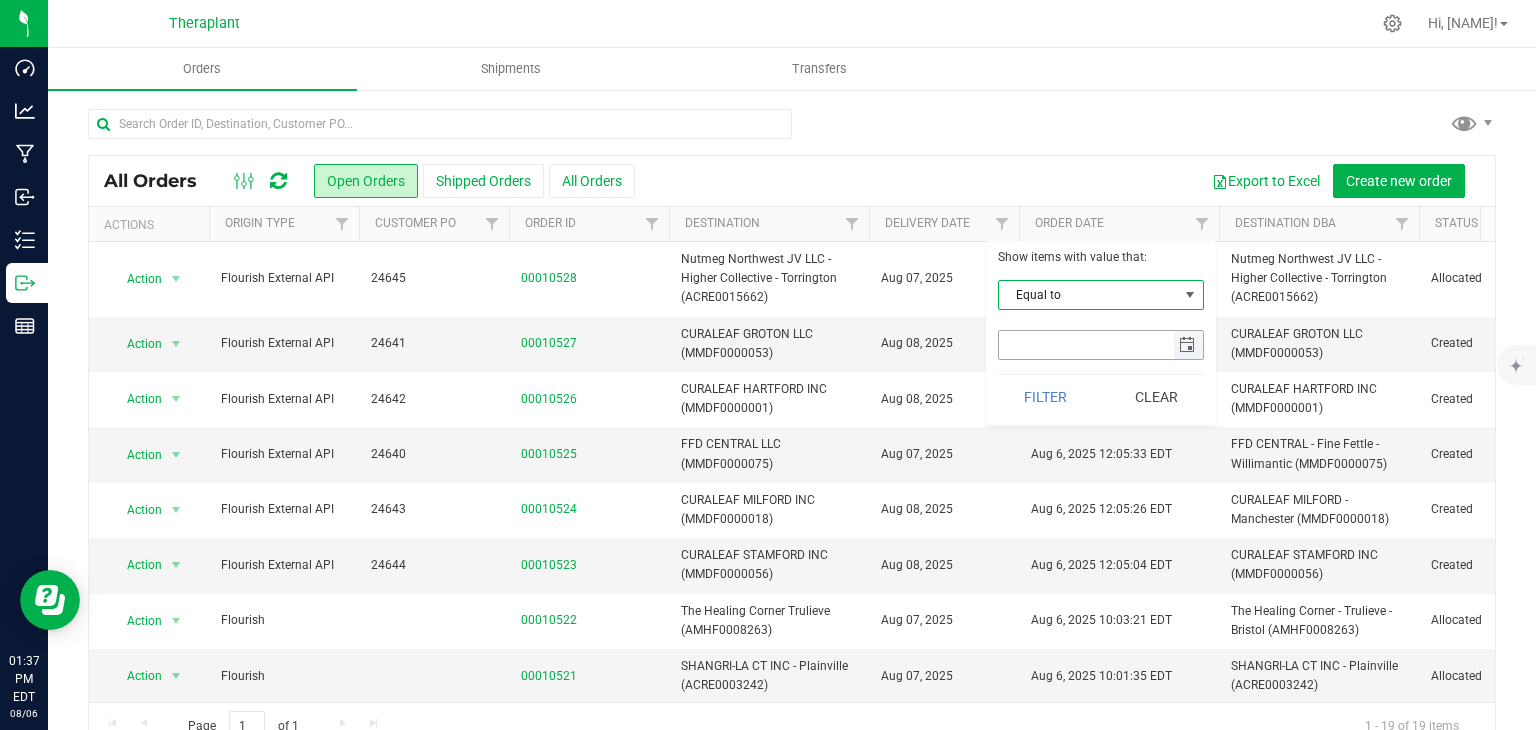 click at bounding box center (1187, 345) 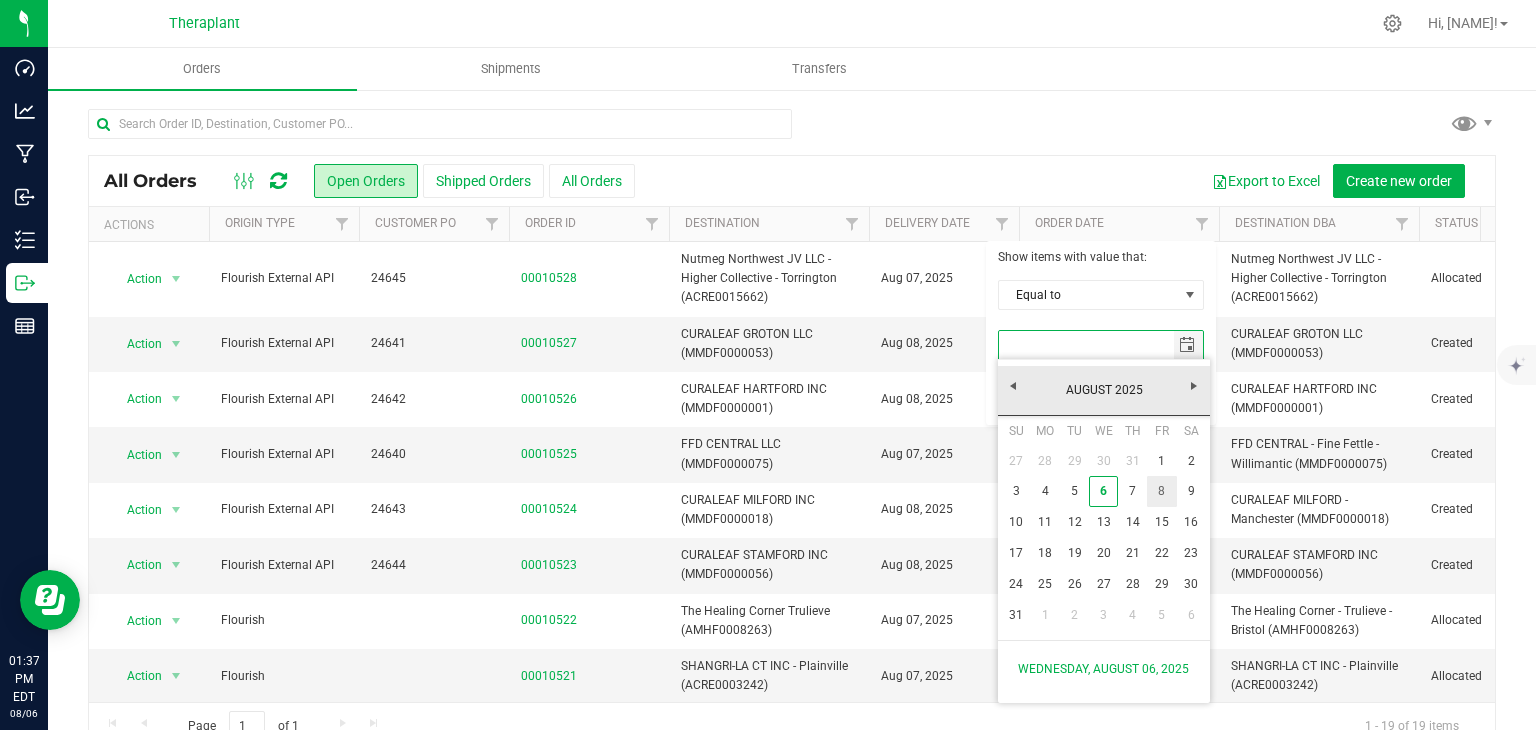 drag, startPoint x: 1156, startPoint y: 493, endPoint x: 1128, endPoint y: 502, distance: 29.410883 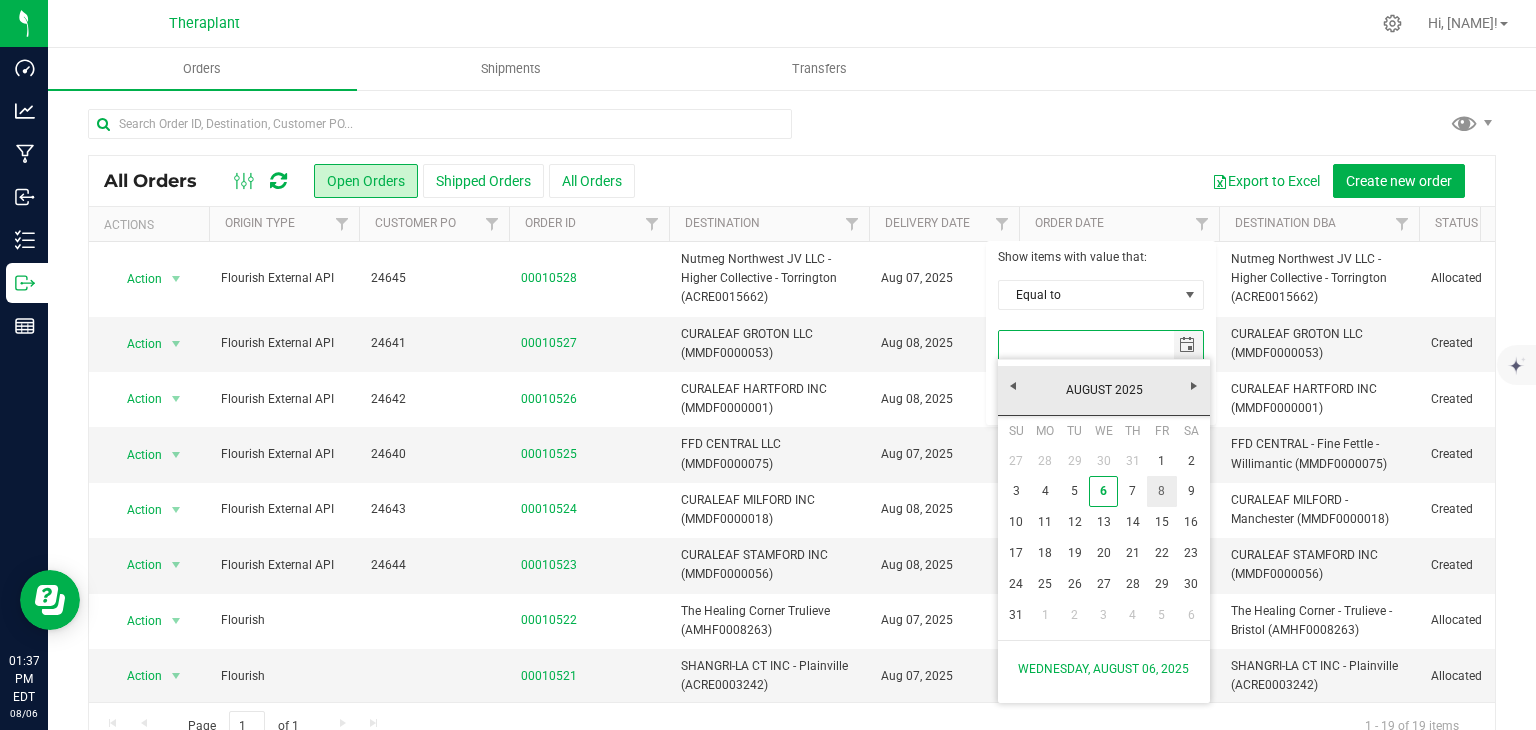 click on "3 4 5 6 7 8 9" at bounding box center [1104, 491] 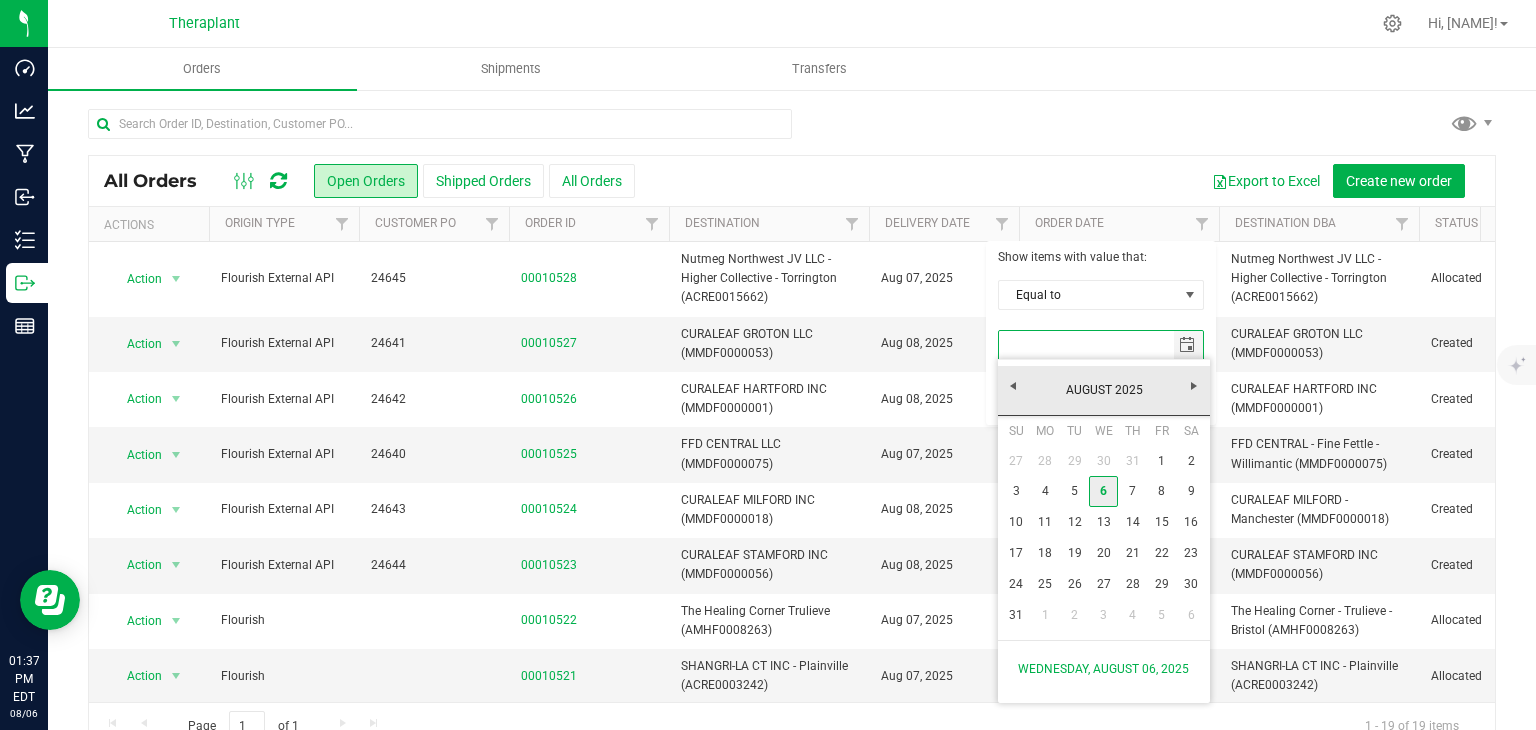 click on "6" at bounding box center [1103, 491] 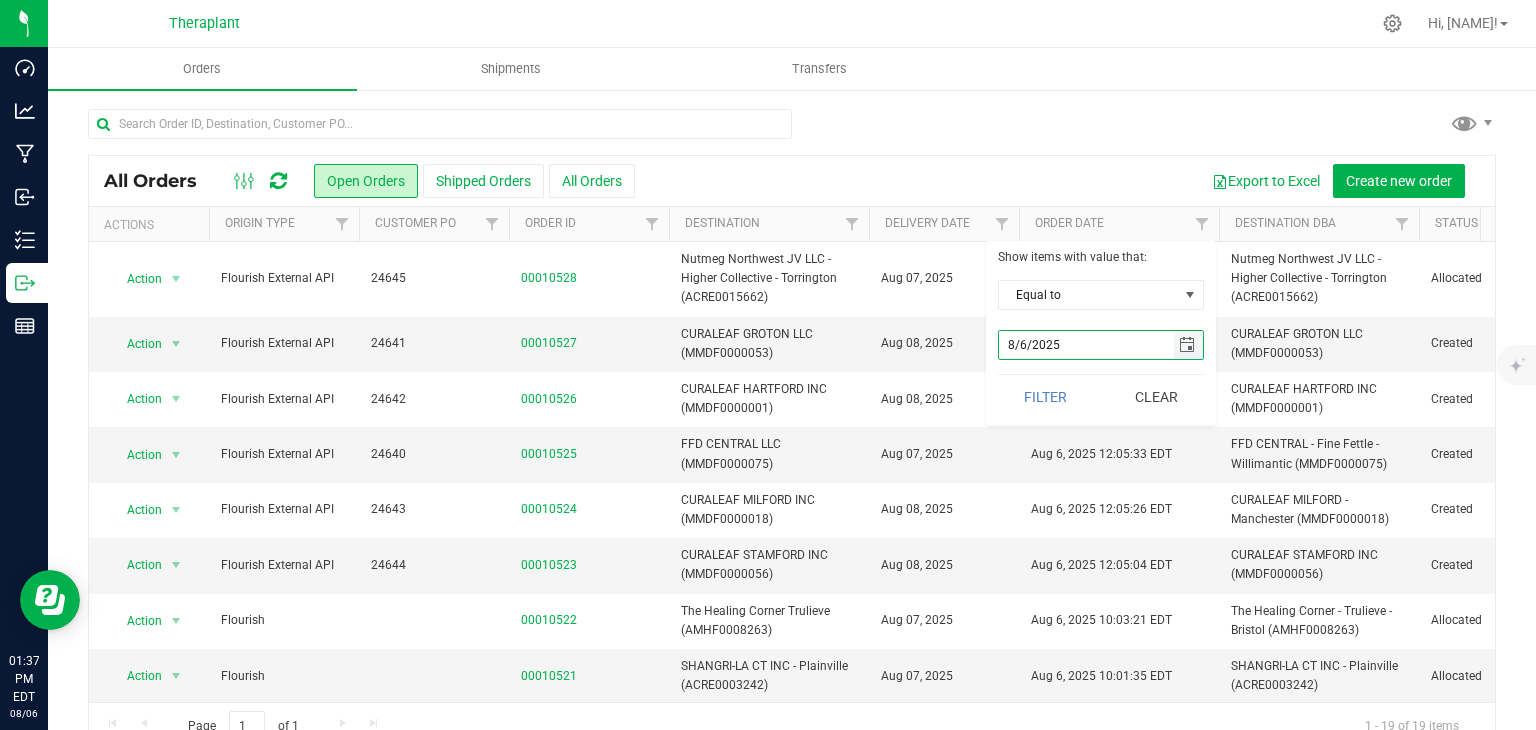 click at bounding box center [1187, 345] 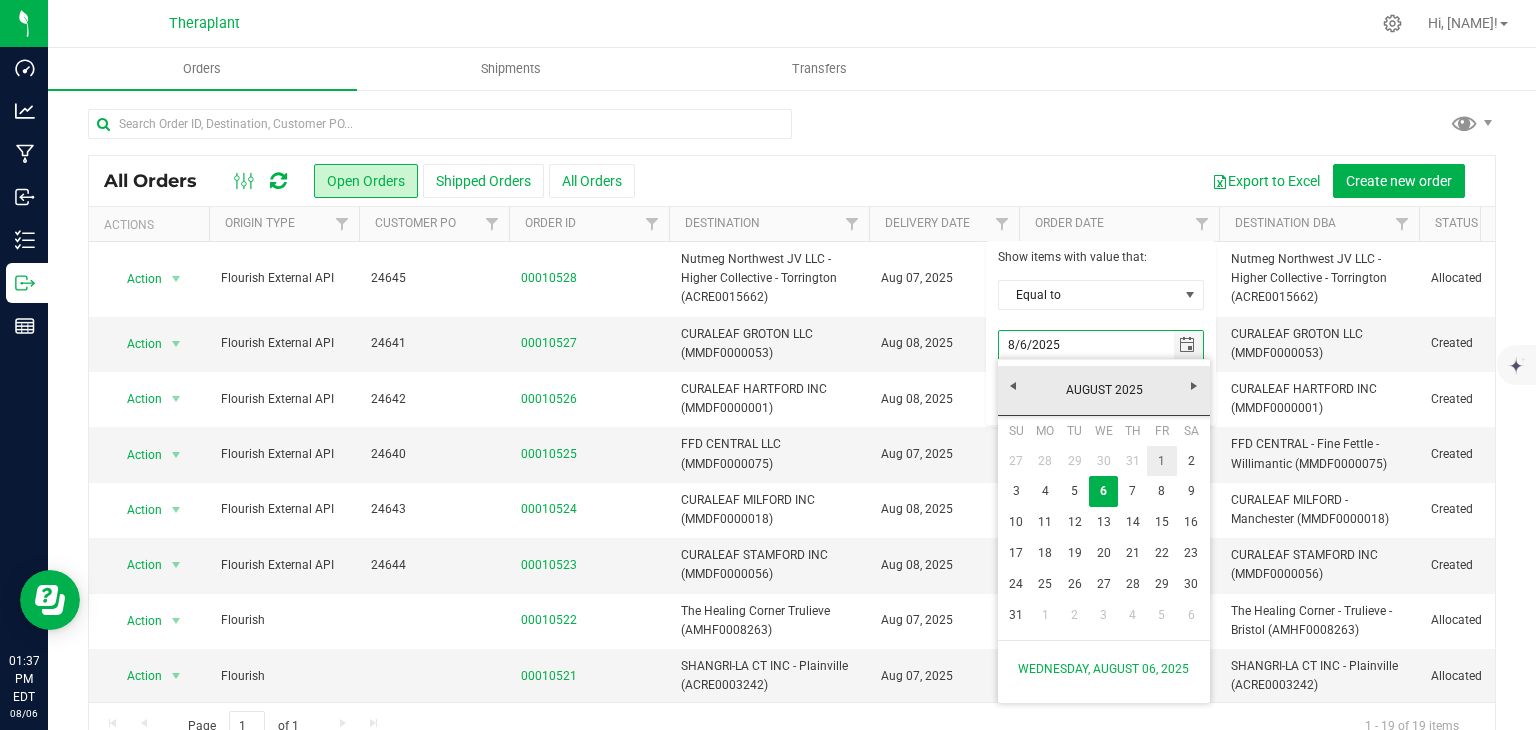 drag, startPoint x: 1167, startPoint y: 448, endPoint x: 1160, endPoint y: 465, distance: 18.384777 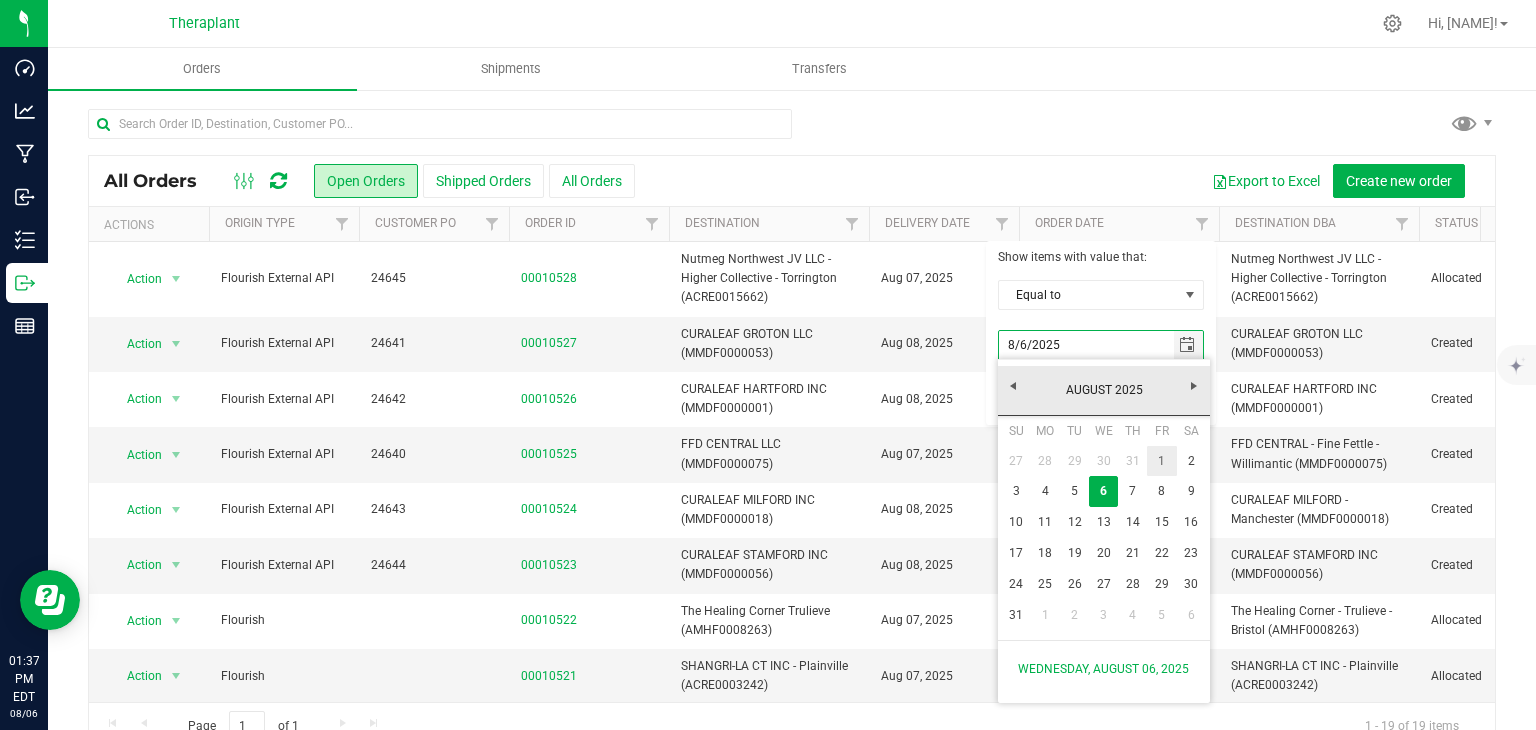 click on "Su Mo Tu We Th Fr Sa 27 28 29 30 31 1 2 3 4 5 6 7 8 9 10 11 12 13 14 15 16 17 18 19 20 21 22 23 24 25 26 27 28 29 30 31 1 2 3 4 5 6" at bounding box center (1104, 523) 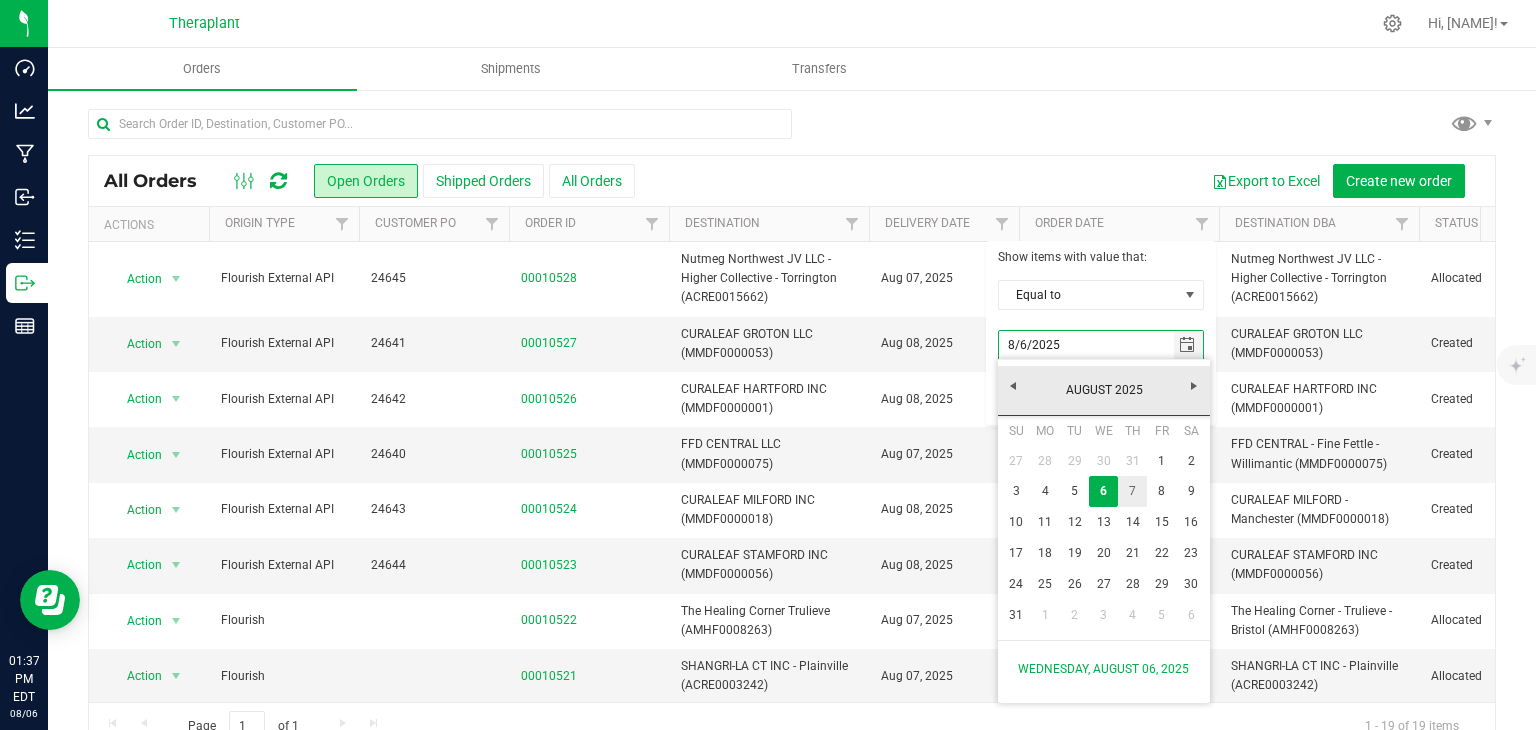 click on "7" at bounding box center (1132, 491) 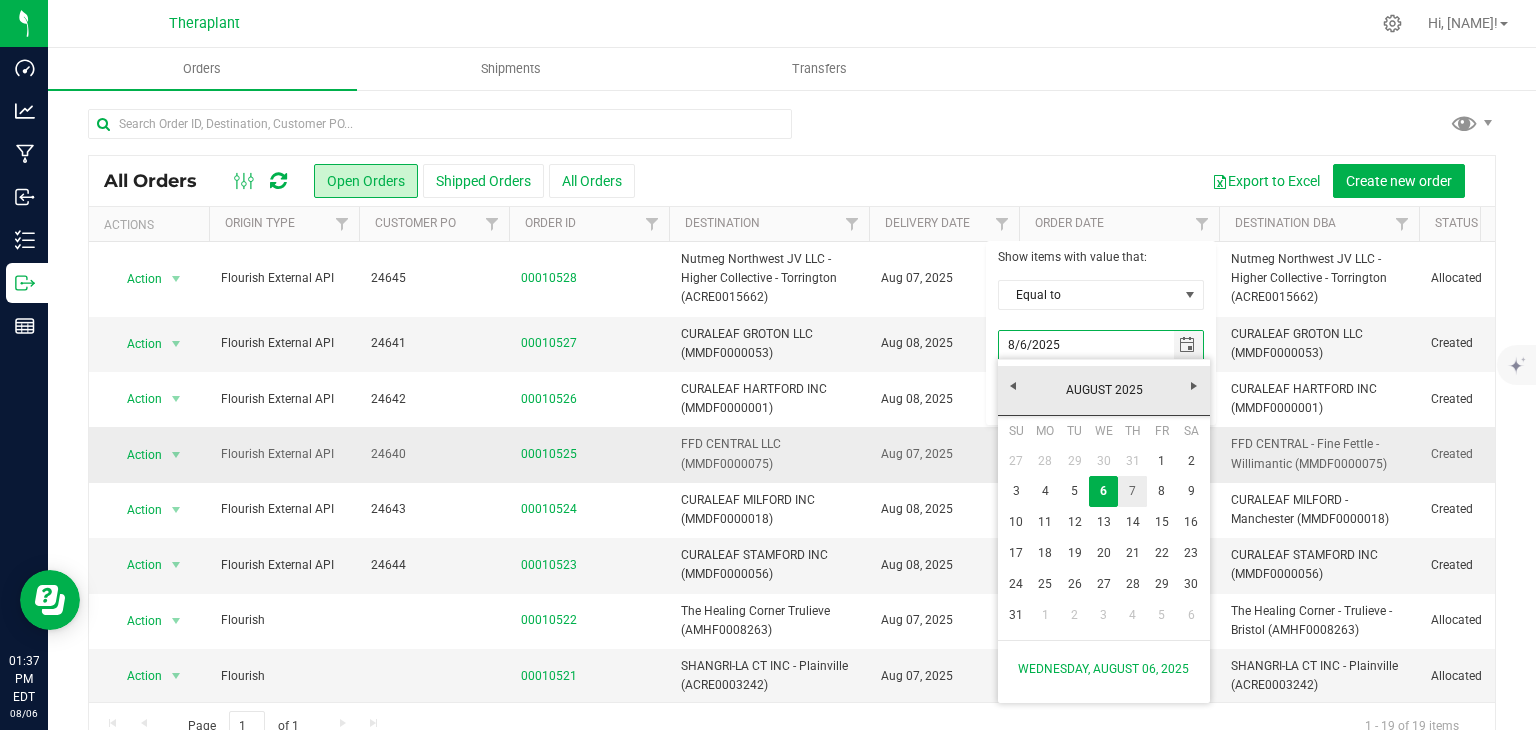 type on "8/7/2025" 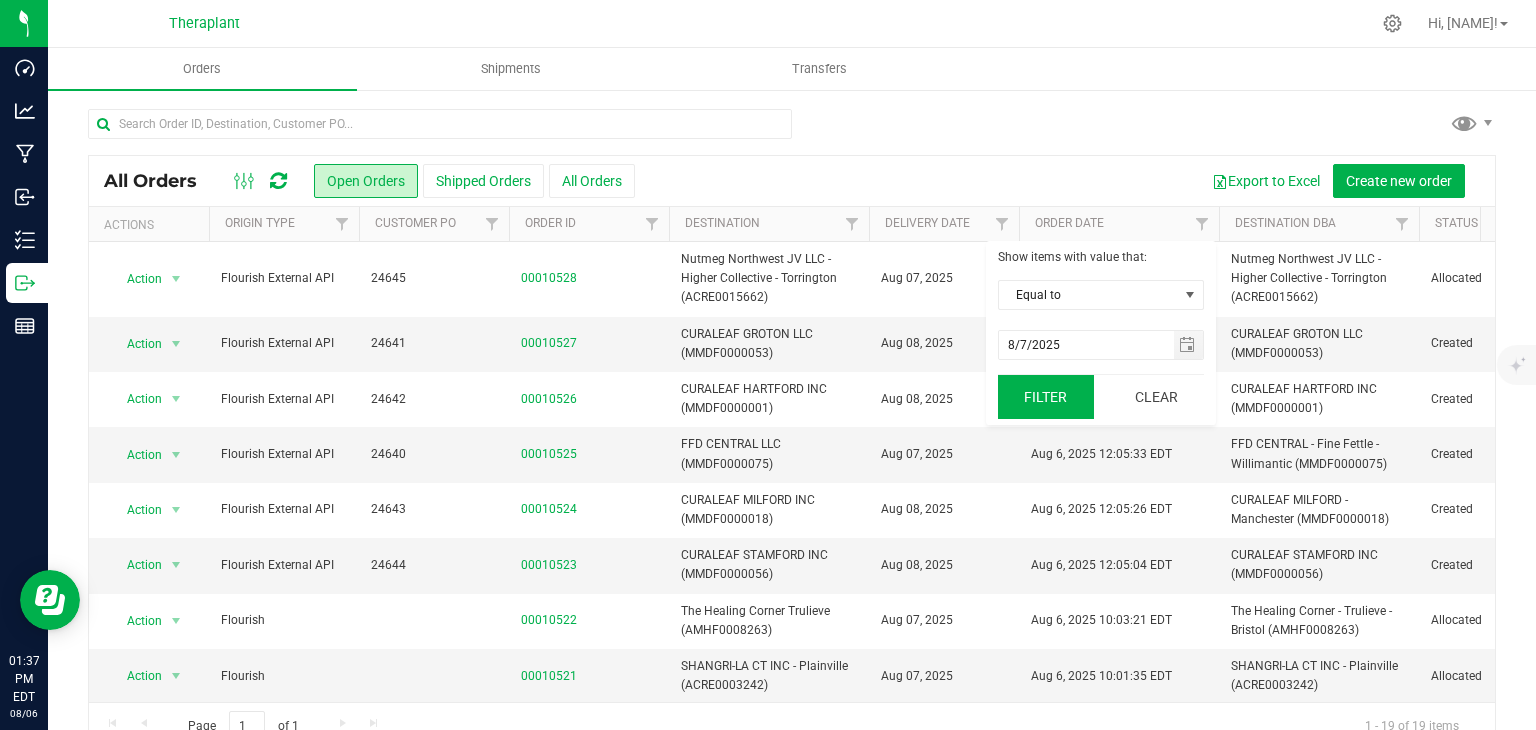 click on "Filter" at bounding box center (1046, 397) 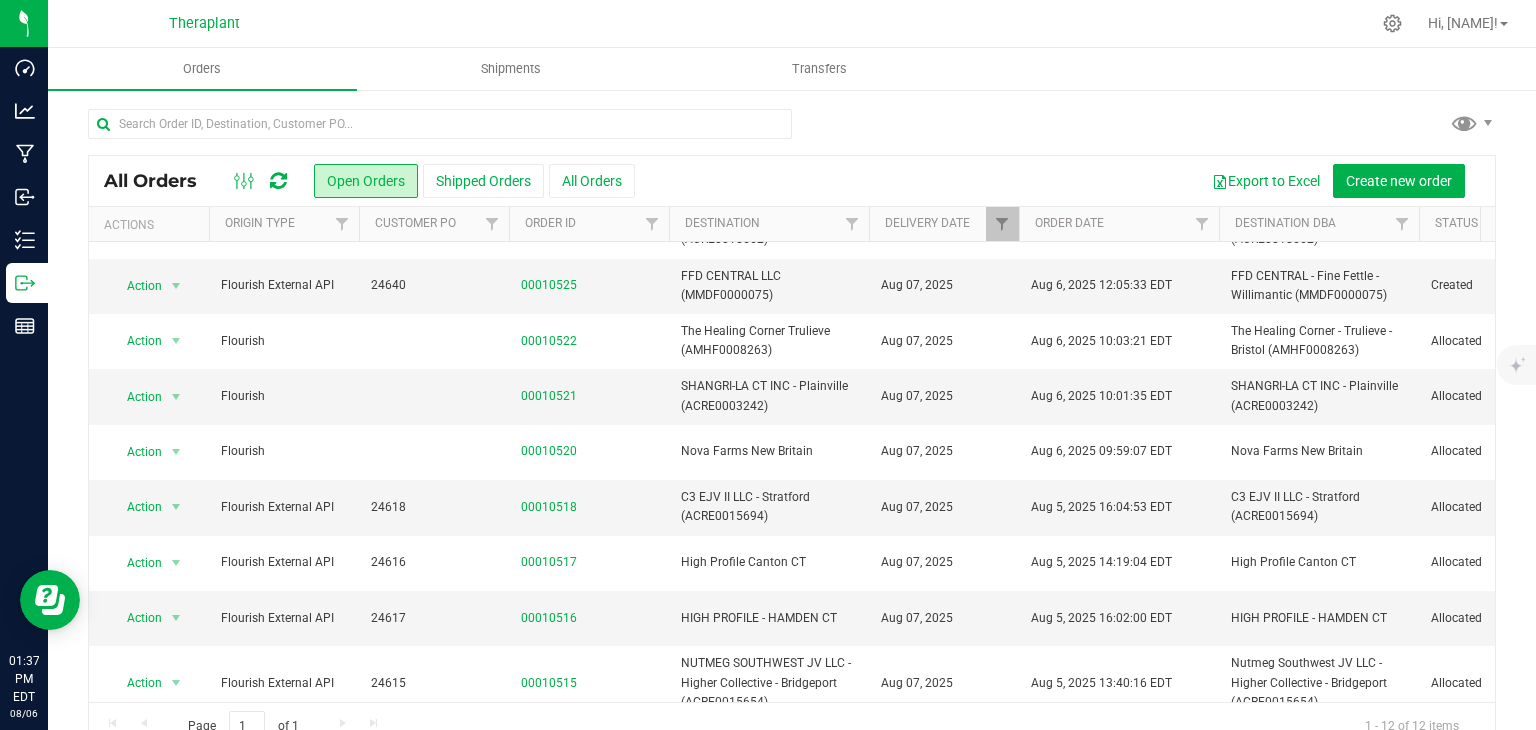scroll, scrollTop: 0, scrollLeft: 0, axis: both 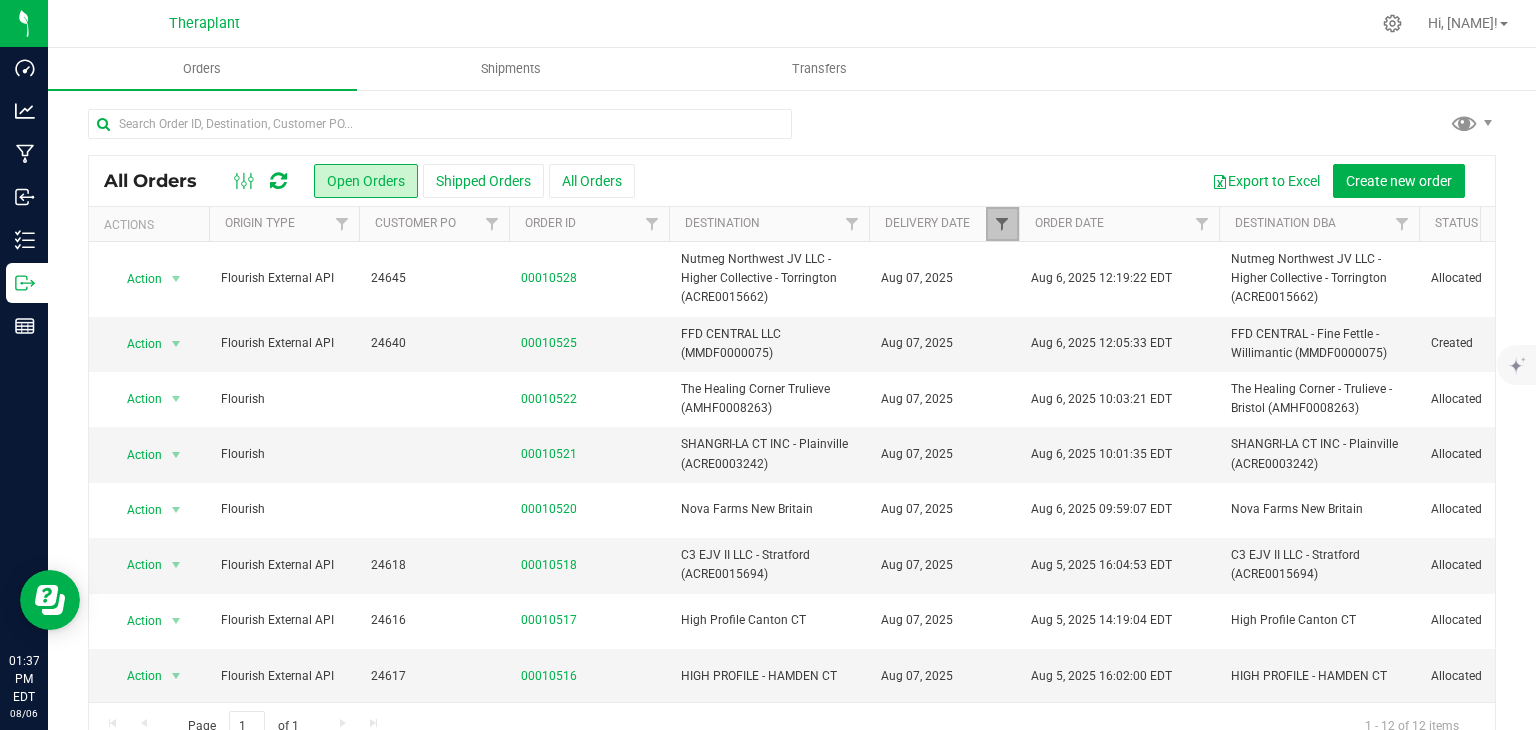 click at bounding box center [1002, 224] 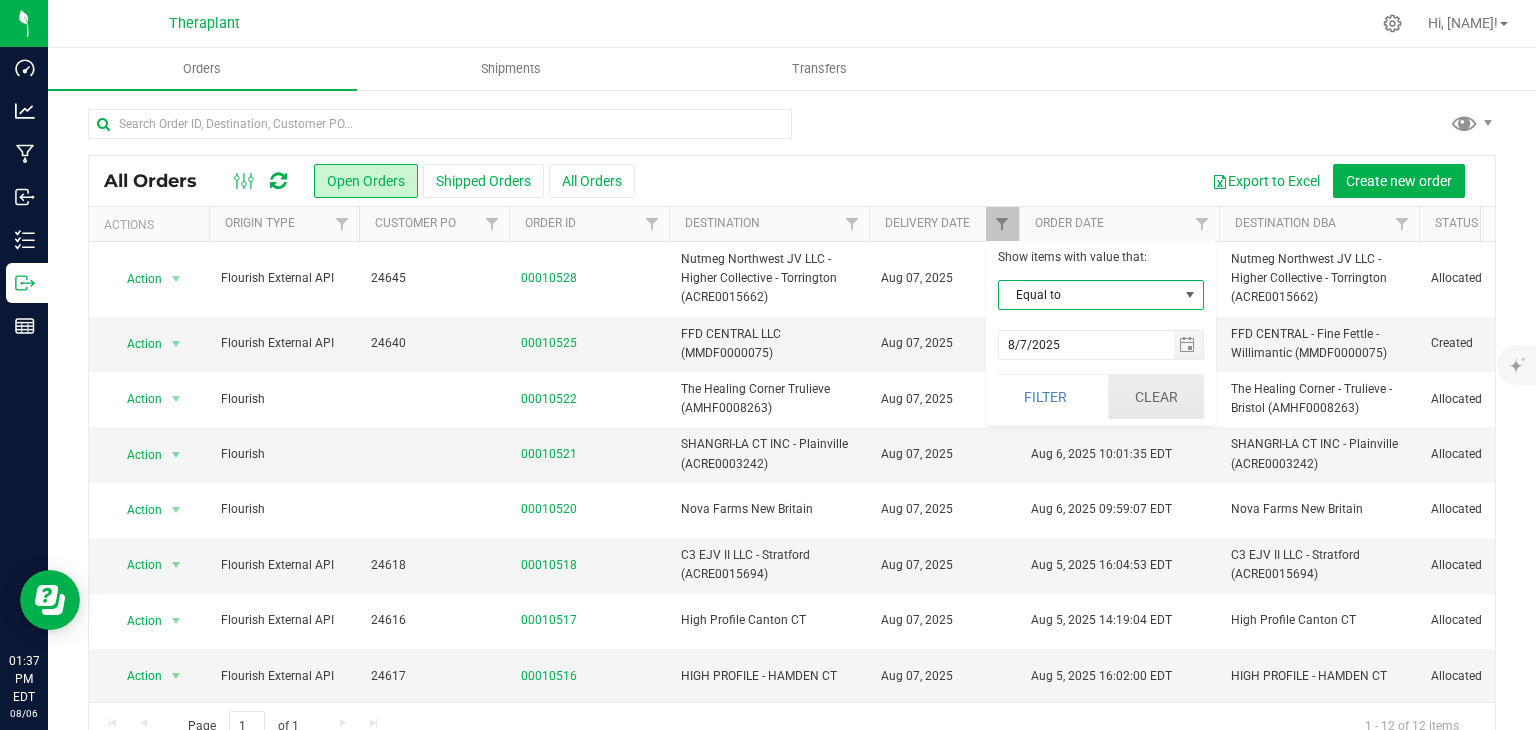 click on "Clear" at bounding box center (1156, 397) 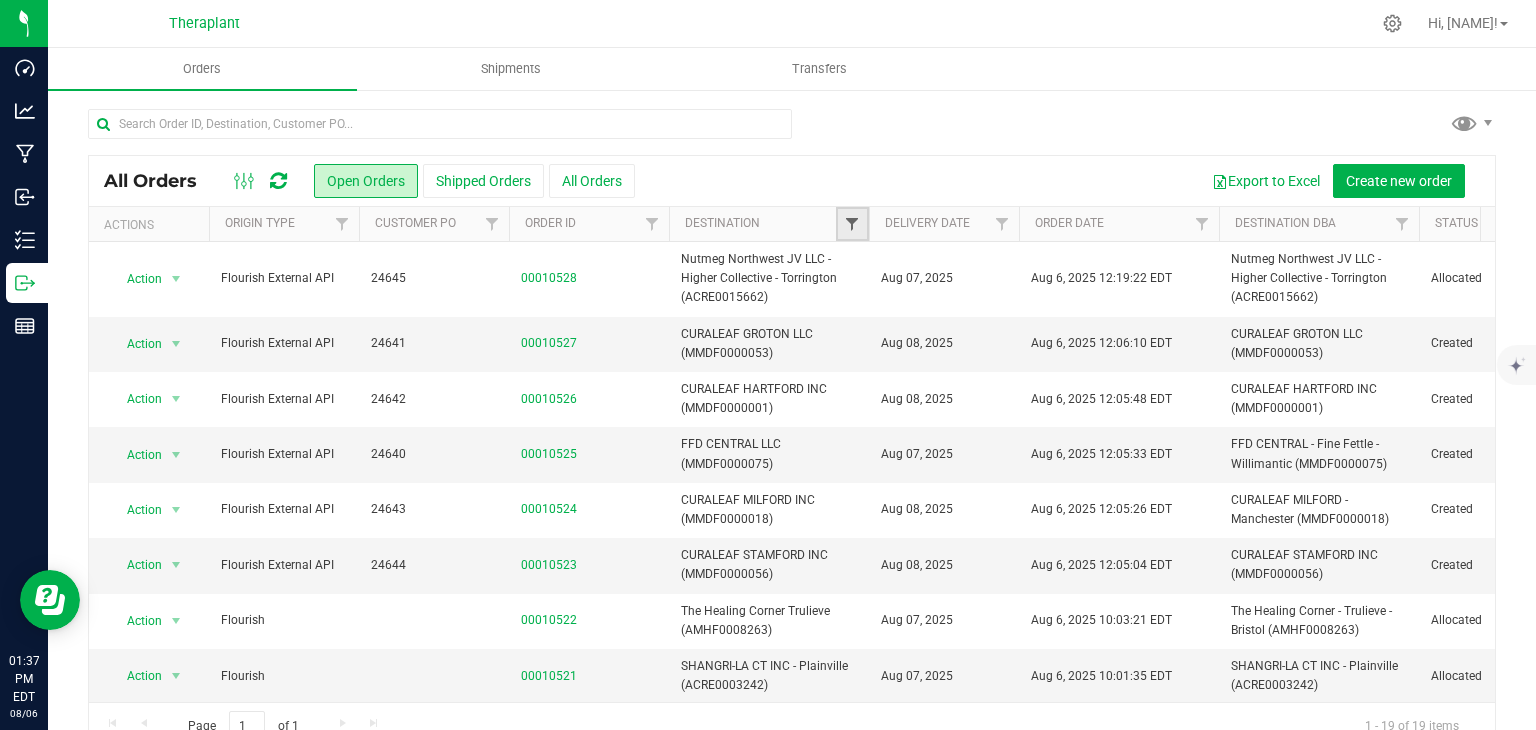 click at bounding box center [852, 224] 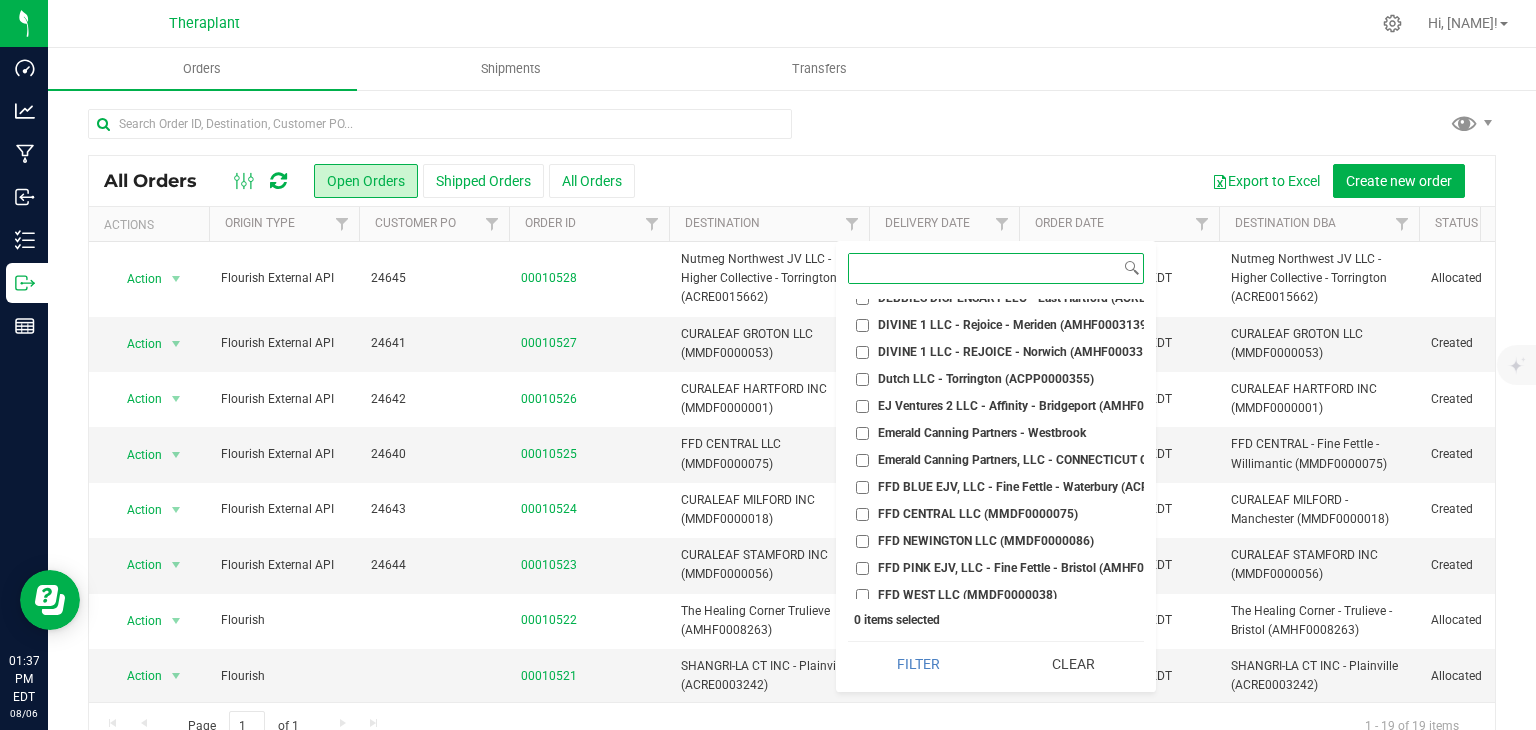 scroll, scrollTop: 1200, scrollLeft: 0, axis: vertical 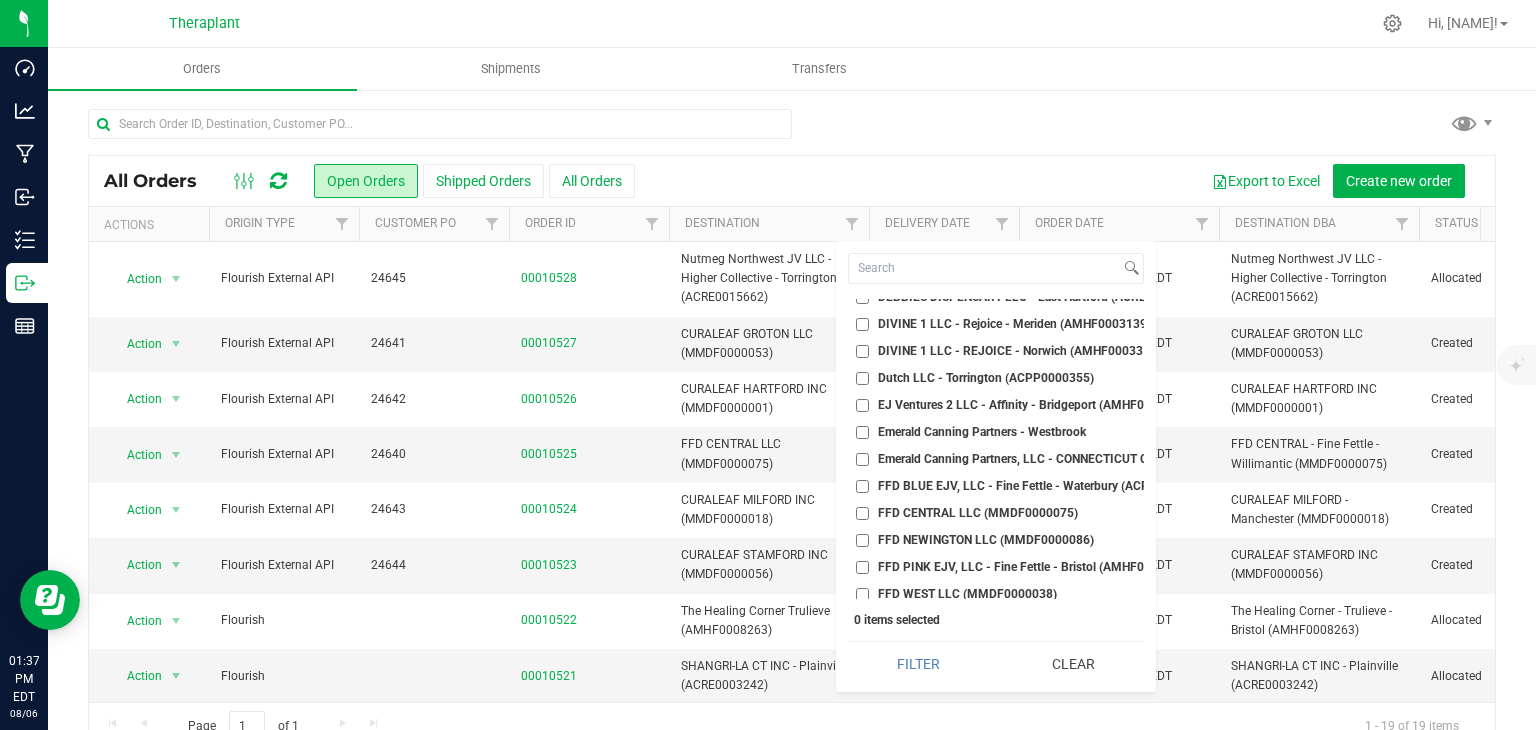 click on "EJ Ventures 2 LLC - Affinity - Bridgeport (AMHF0008235)" at bounding box center (1034, 405) 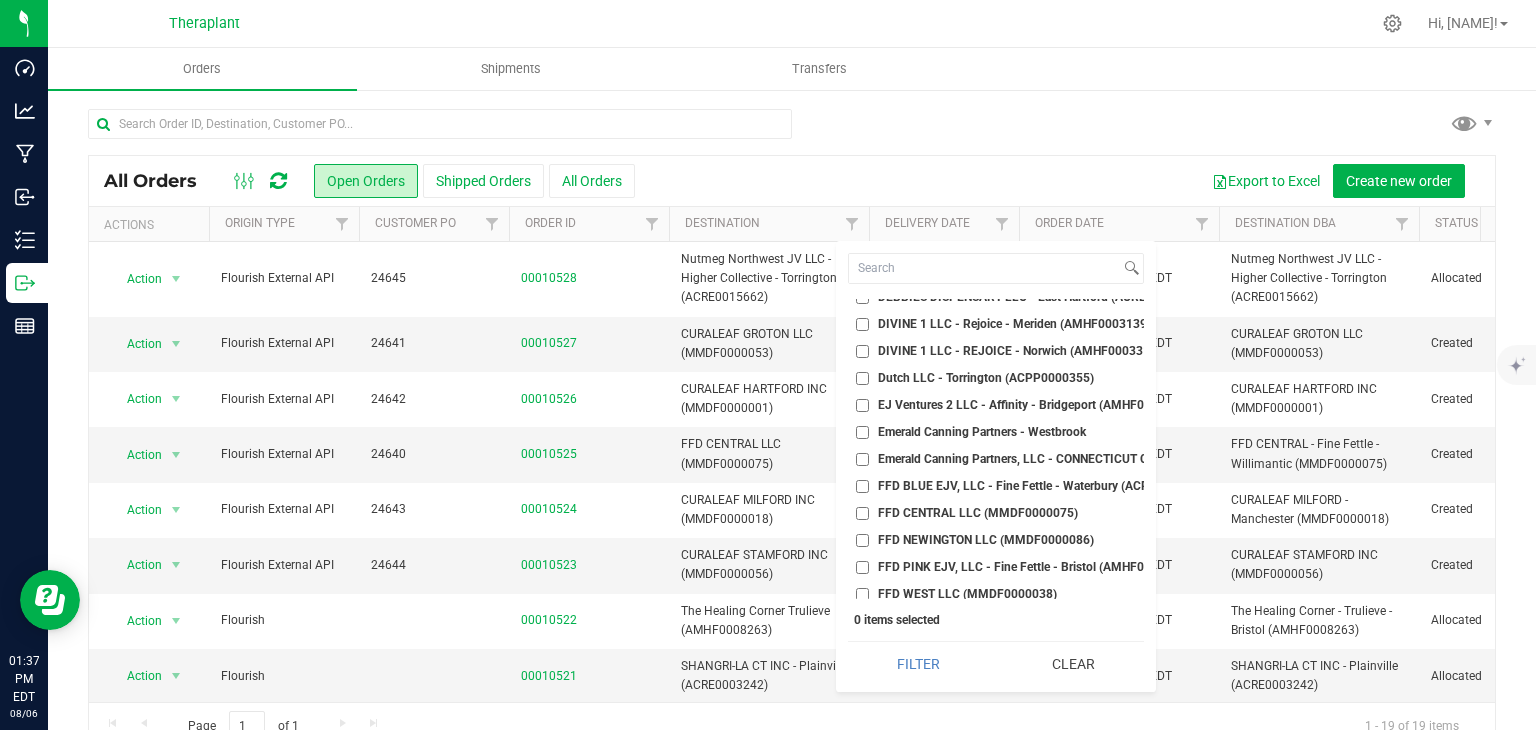 click on "EJ Ventures 2 LLC - Affinity - Bridgeport (AMHF0008235)" at bounding box center [862, 405] 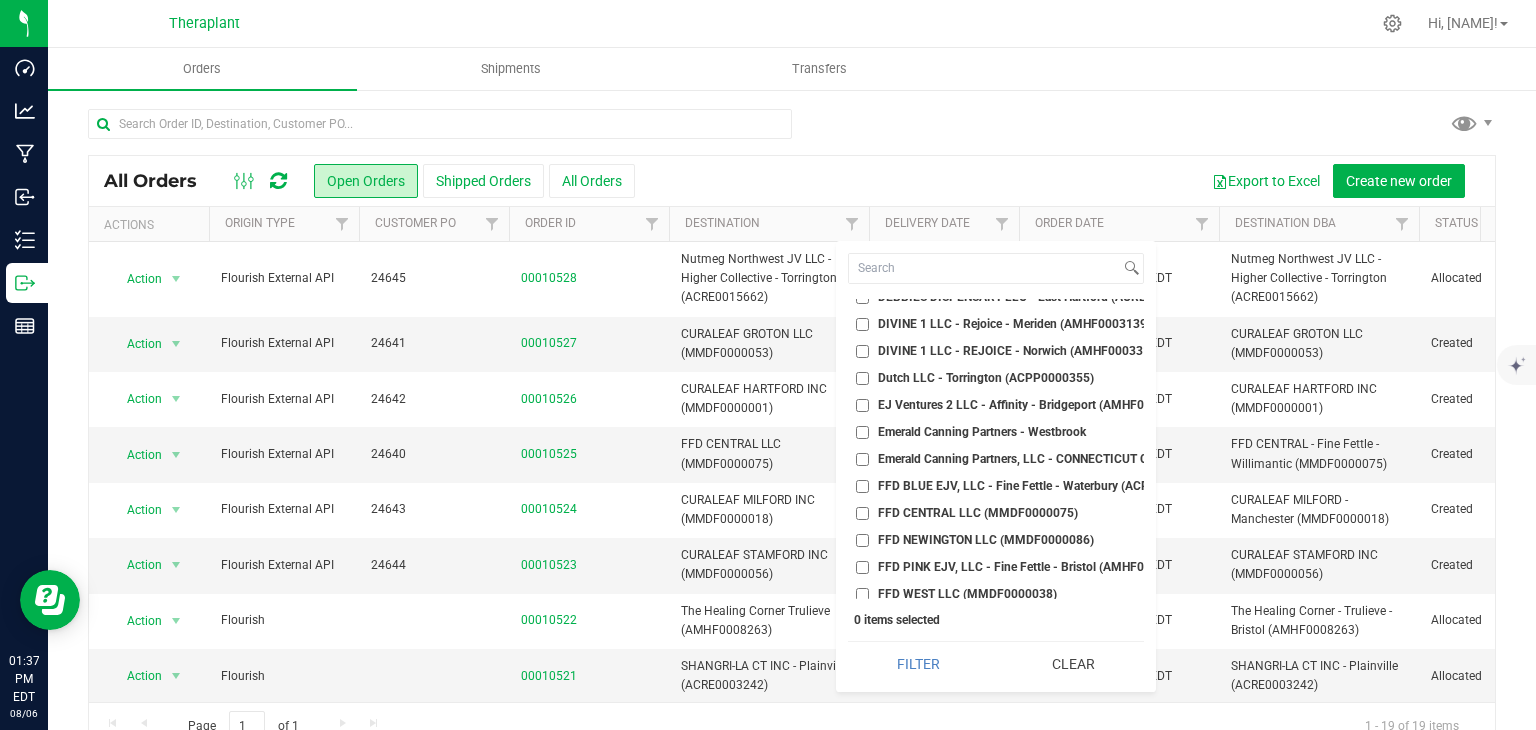 checkbox on "true" 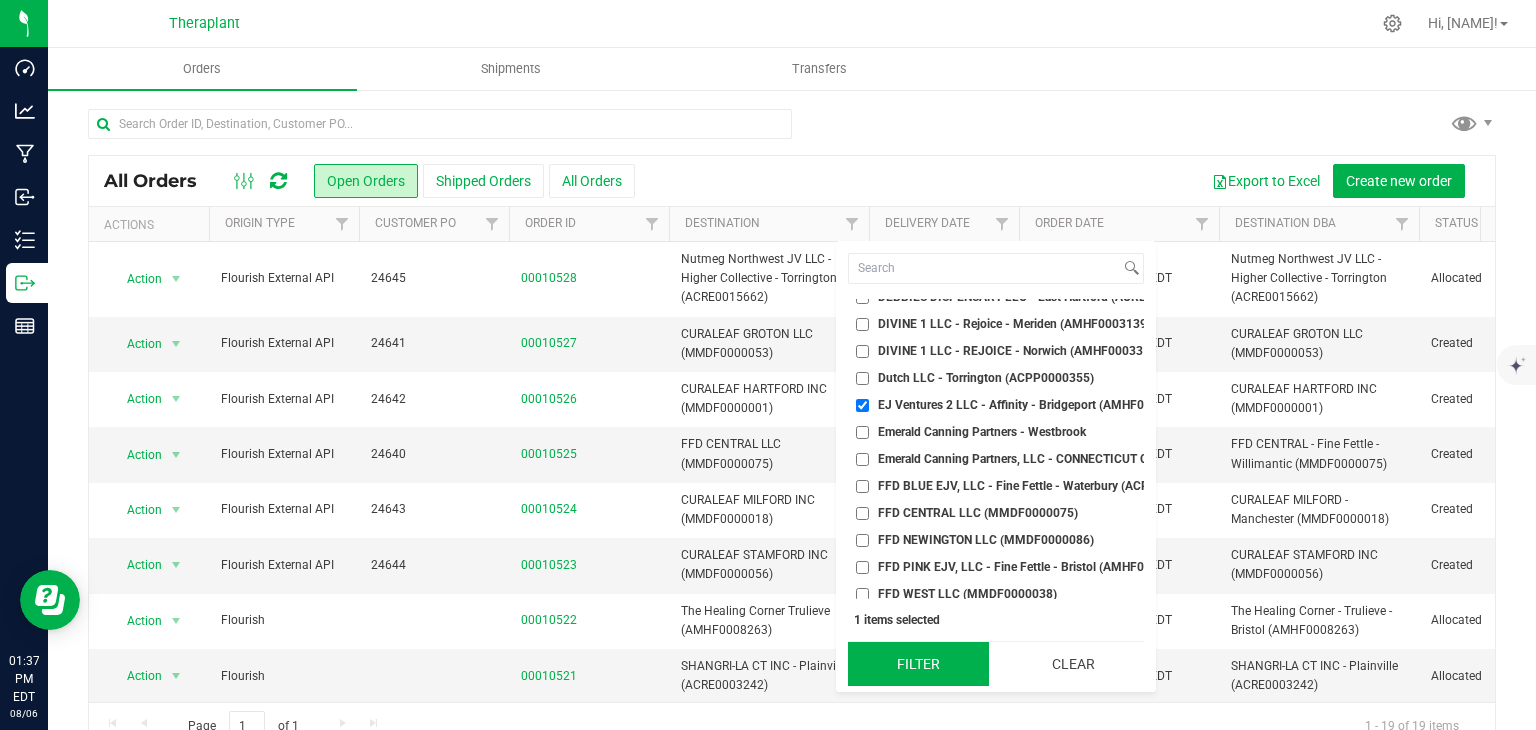 click on "Filter" at bounding box center [918, 664] 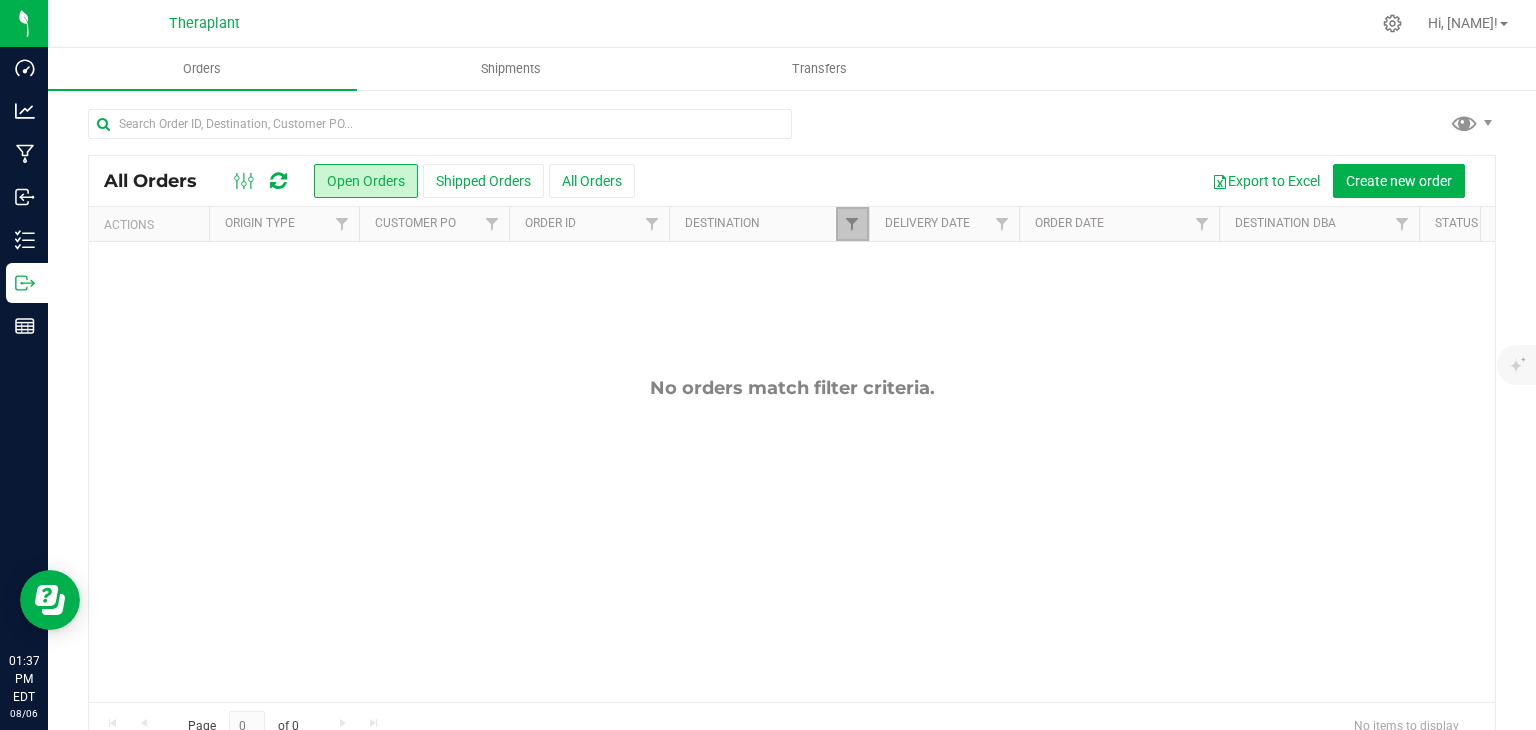 click at bounding box center (852, 224) 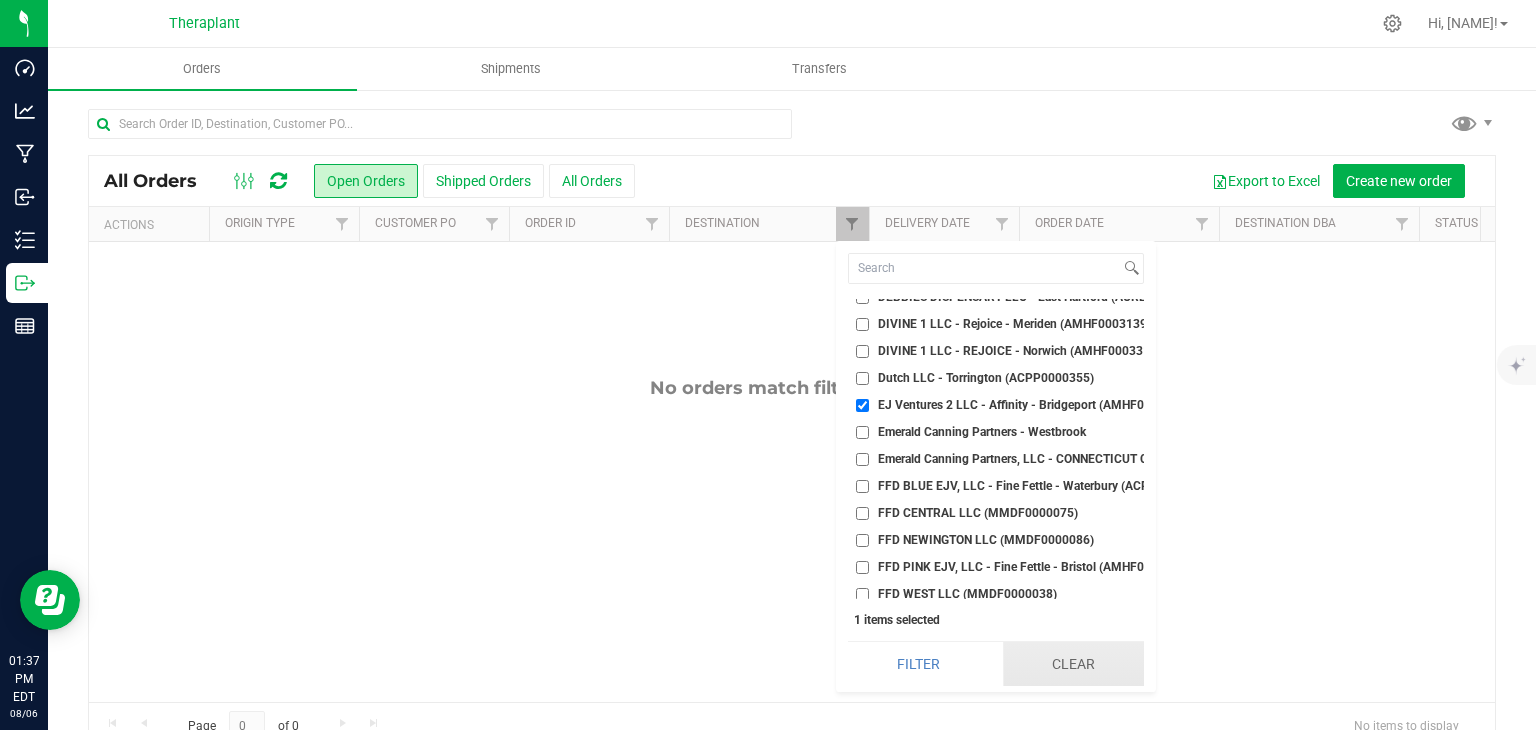 click on "Clear" at bounding box center [1073, 664] 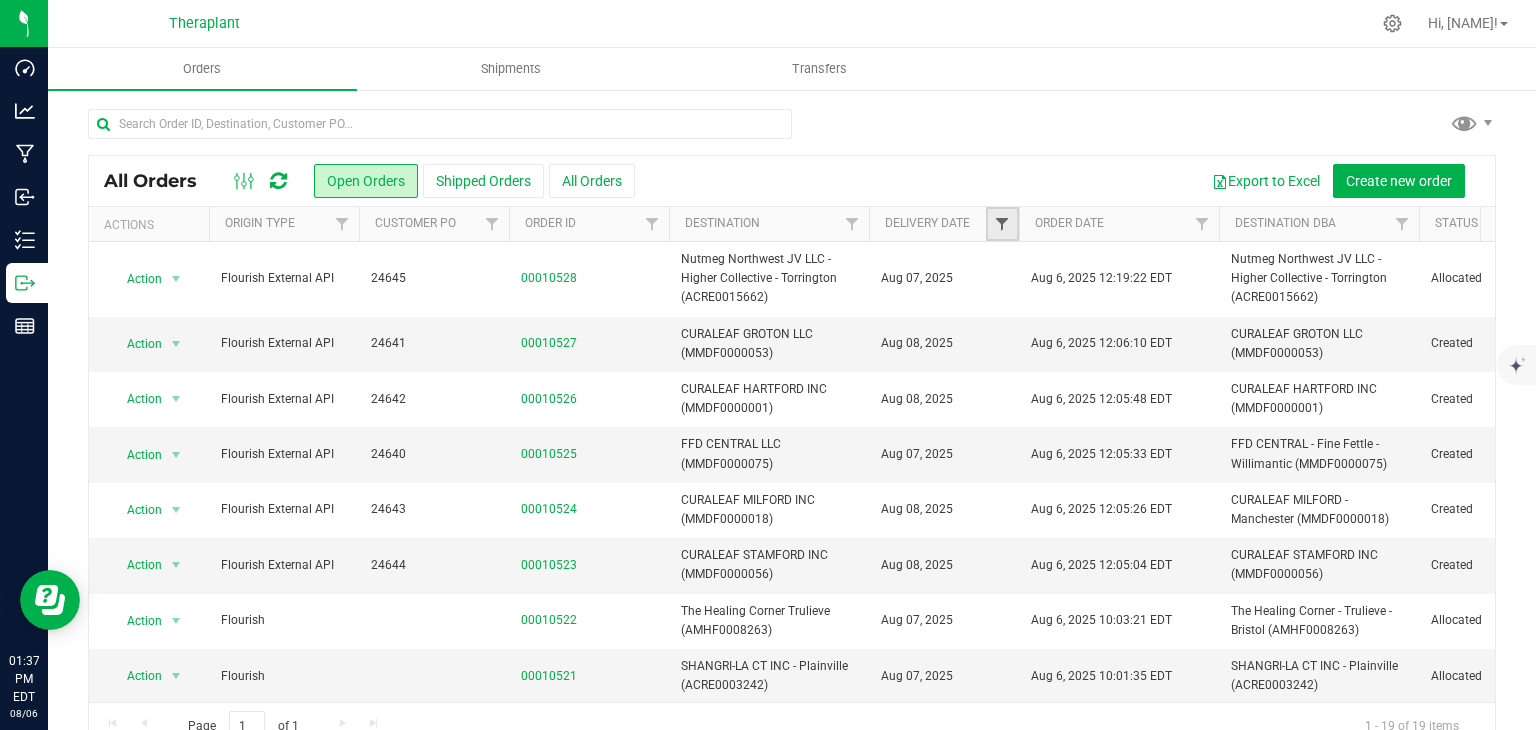 click at bounding box center [1002, 224] 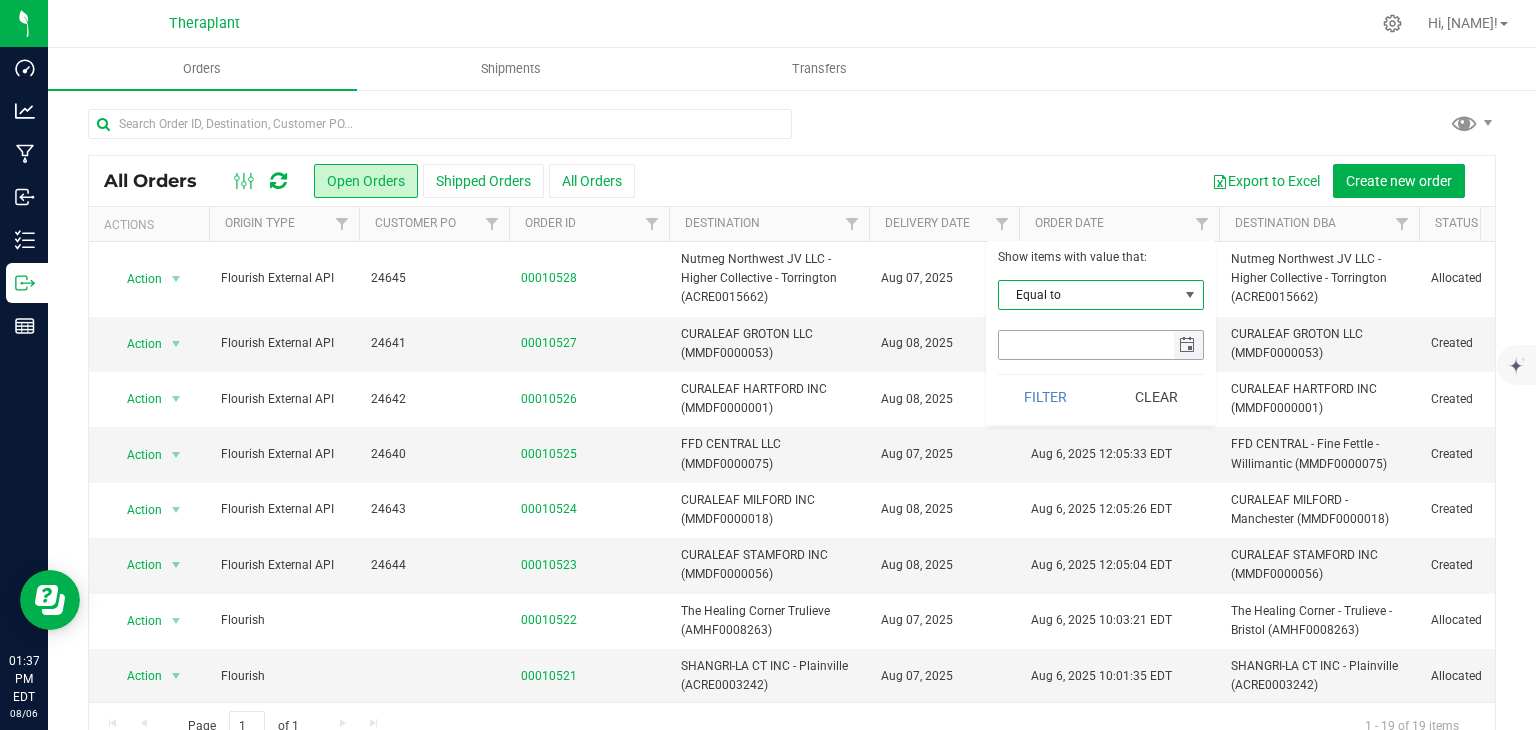 click at bounding box center (1187, 345) 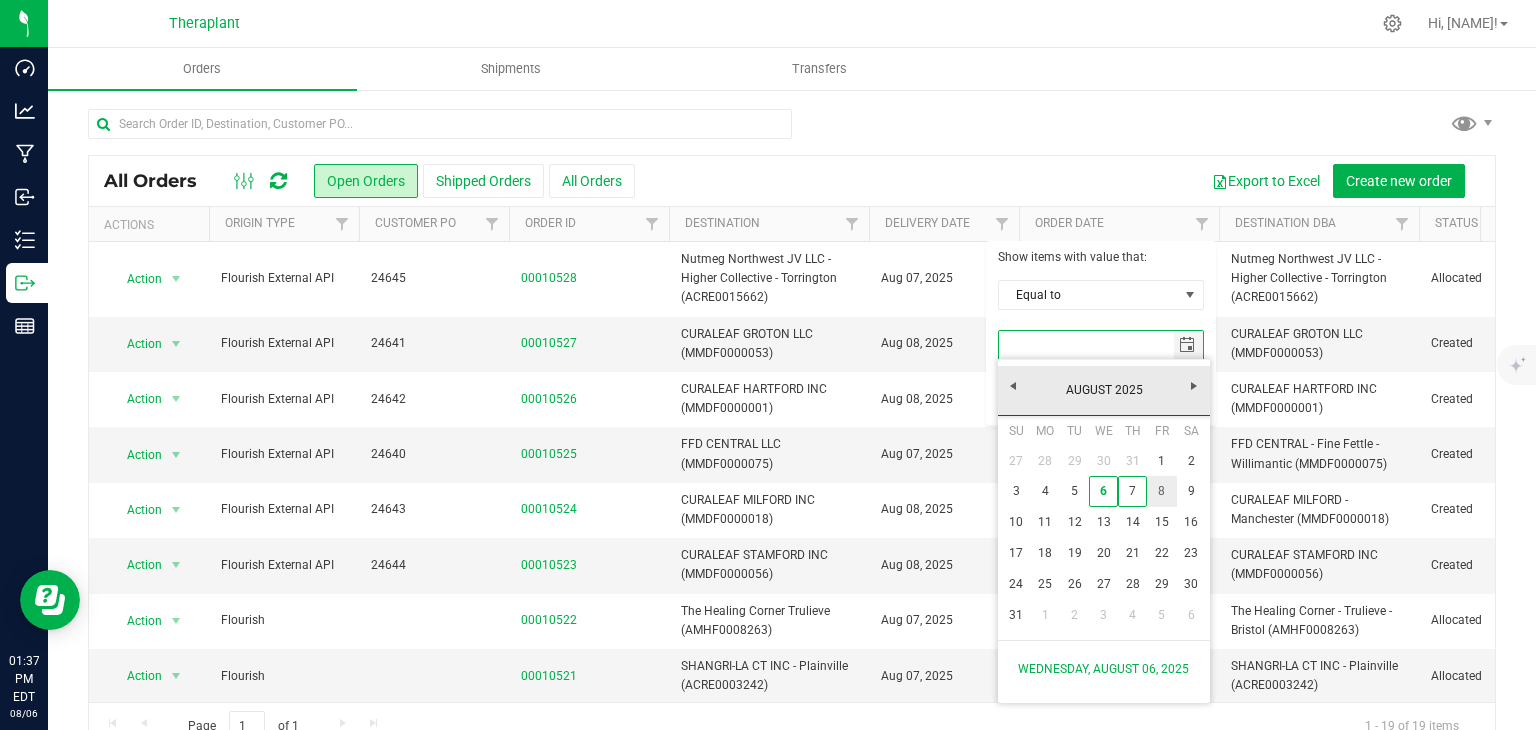 click on "8" at bounding box center [1161, 491] 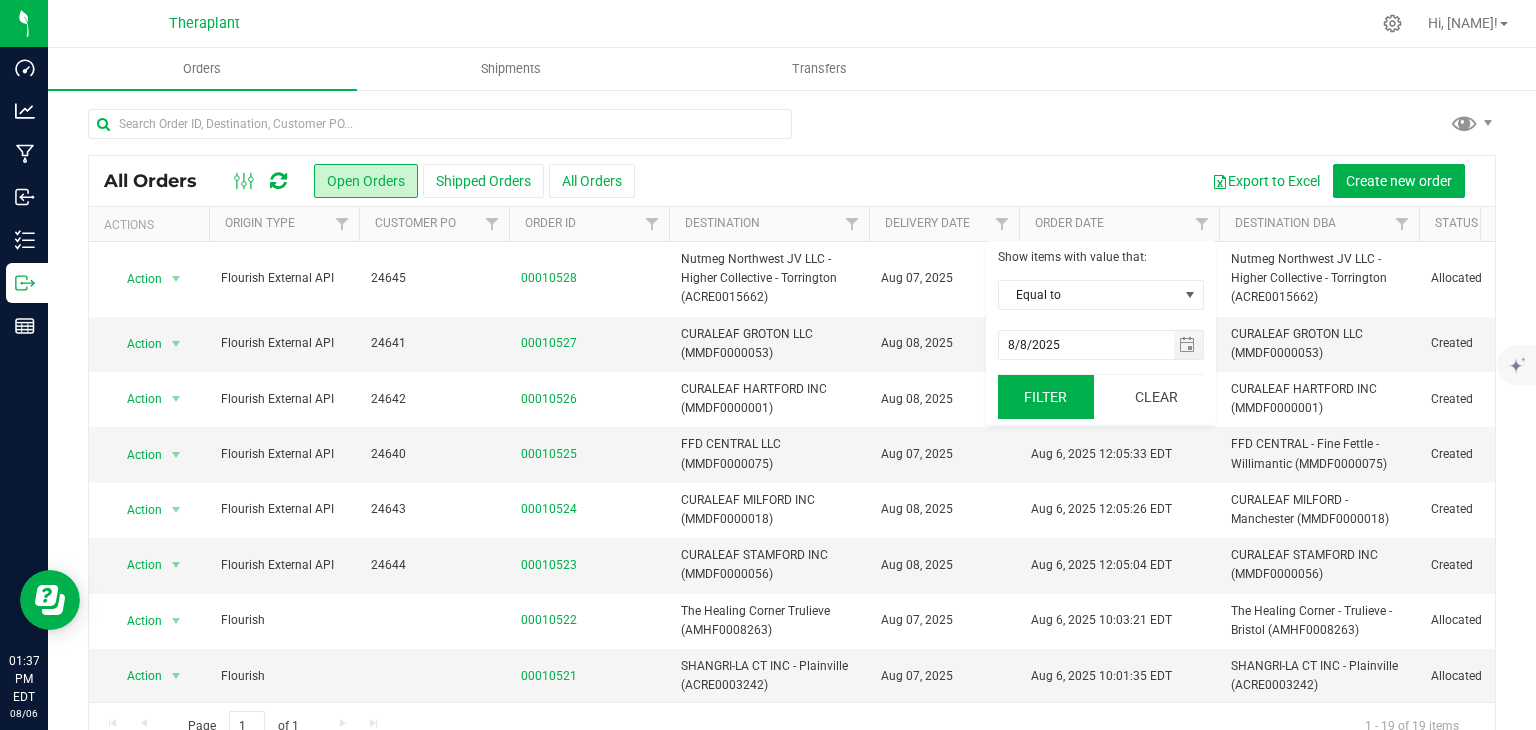 click on "Filter" at bounding box center [1046, 397] 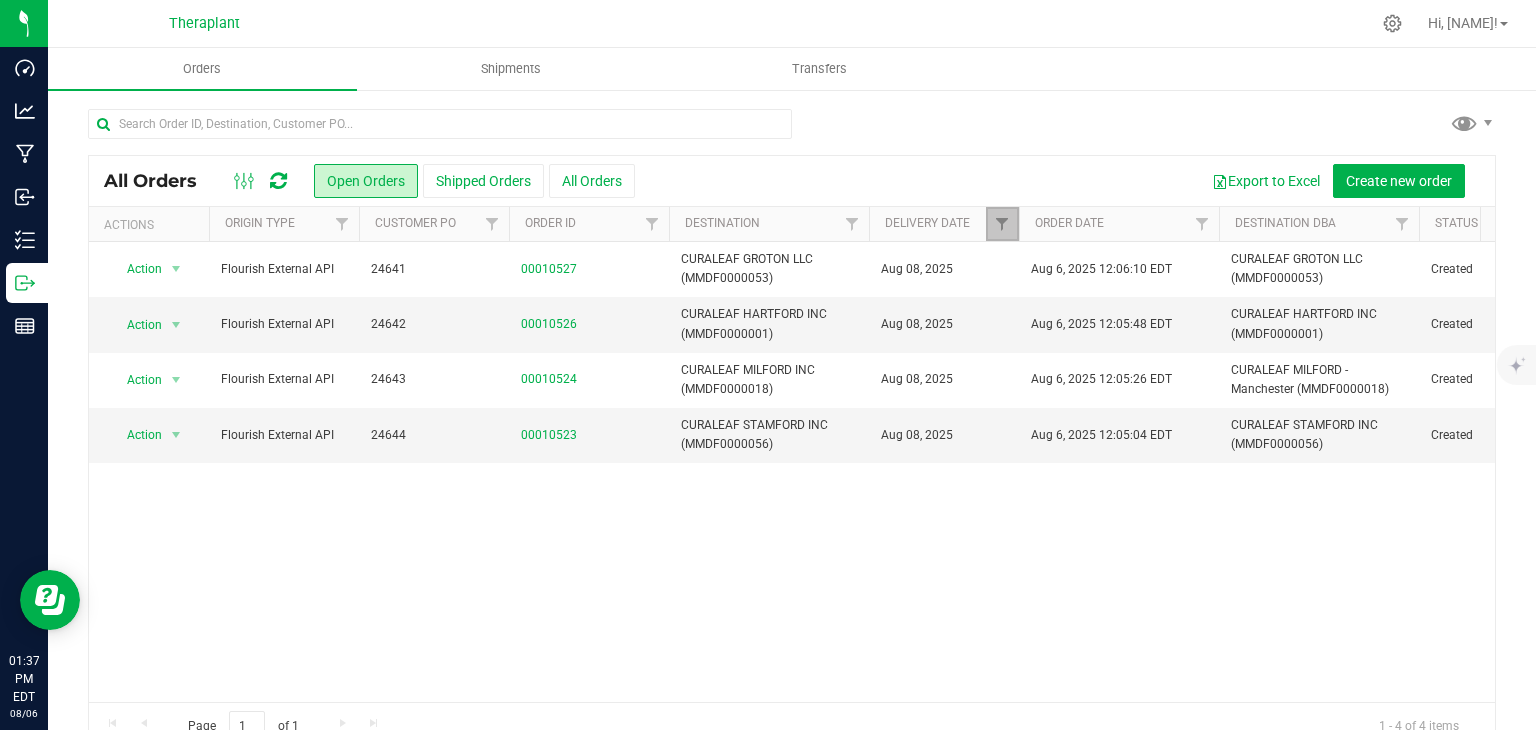 click at bounding box center [1002, 224] 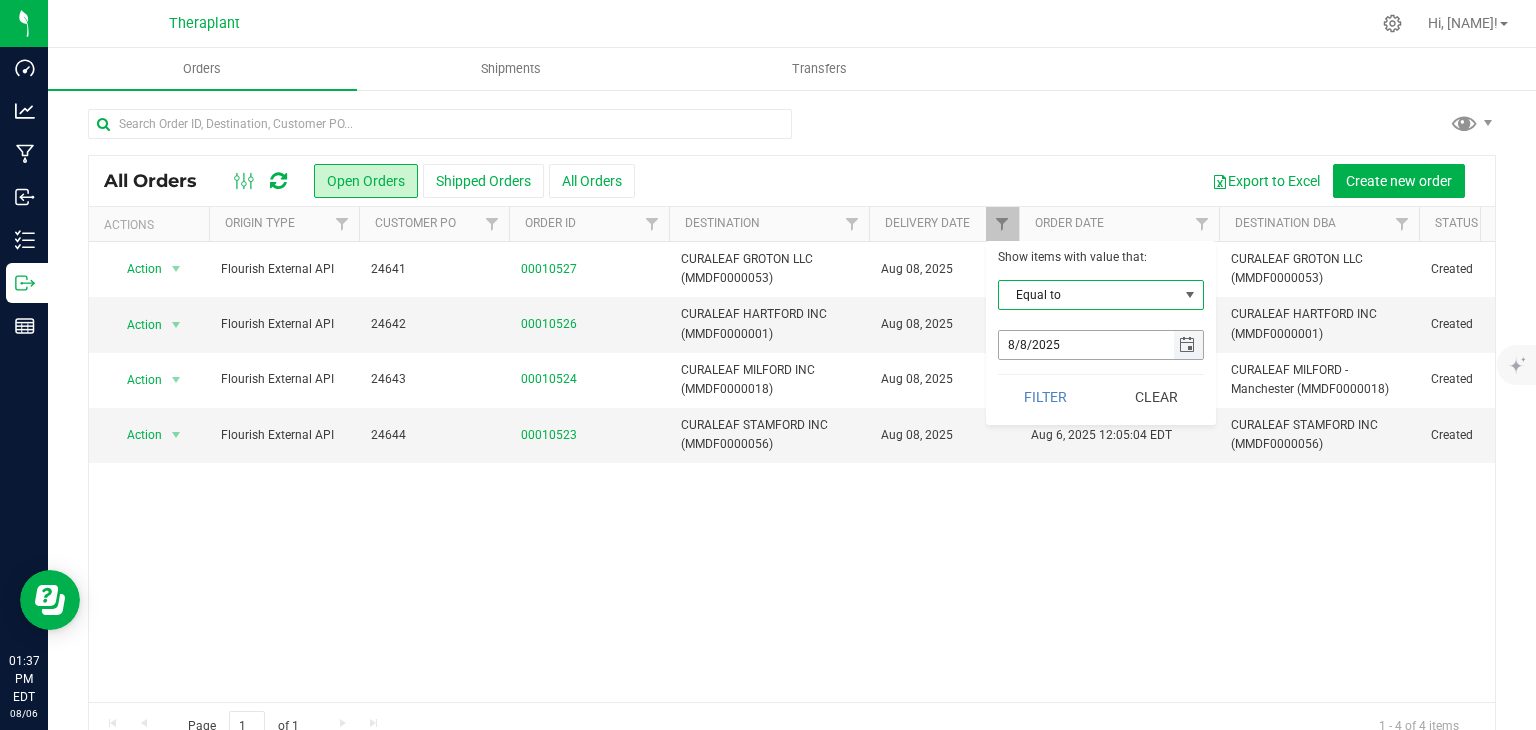 click at bounding box center (1188, 345) 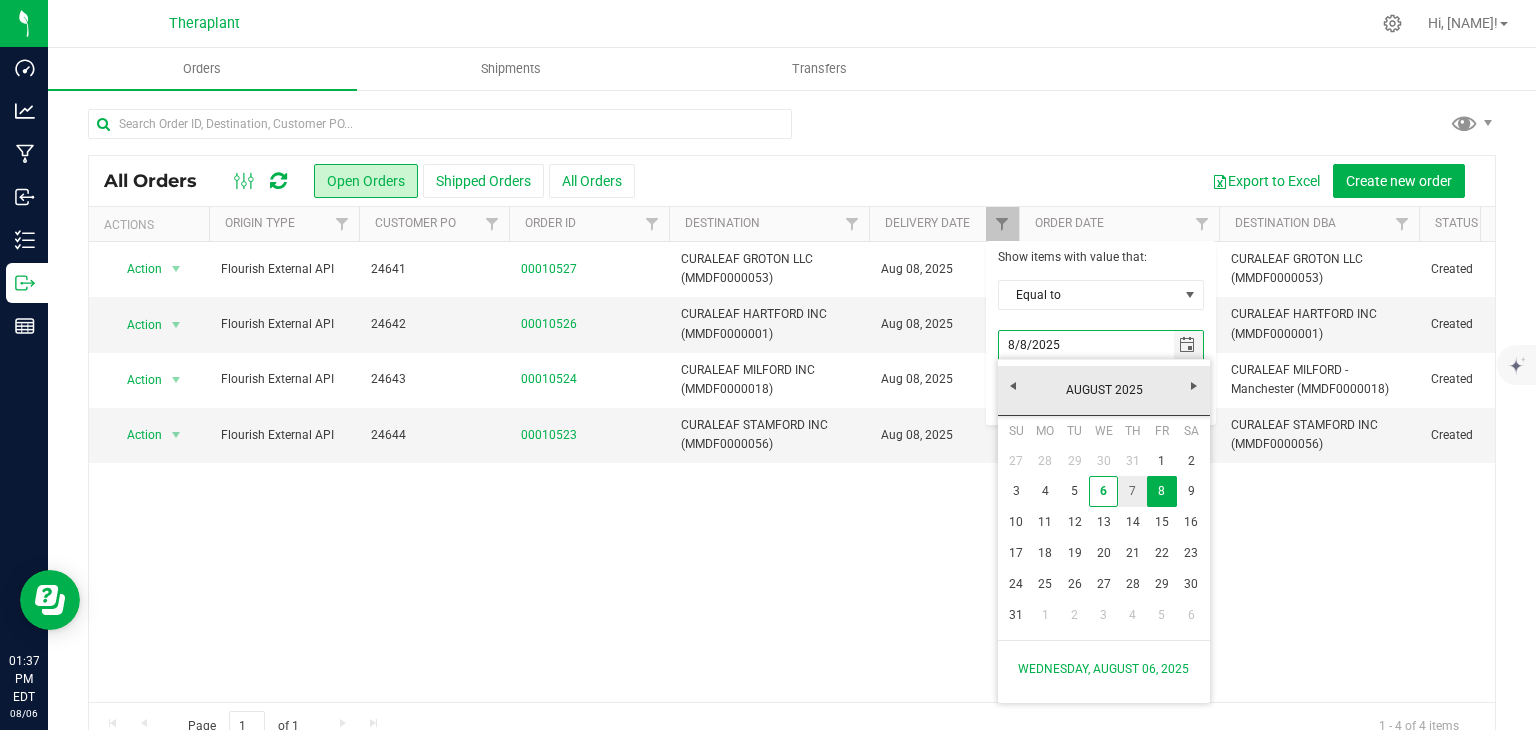 click on "7" at bounding box center (1132, 491) 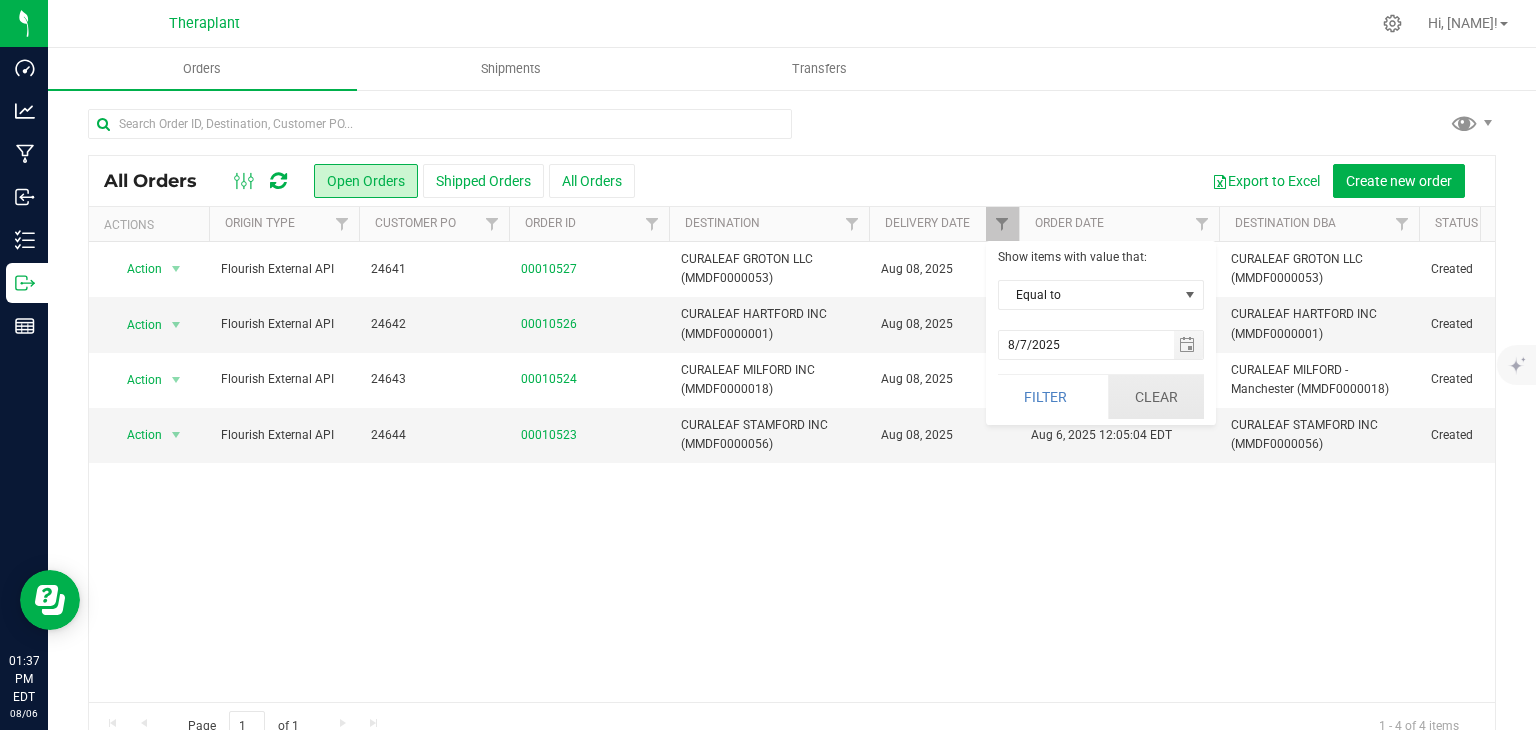 click on "Clear" at bounding box center (1156, 397) 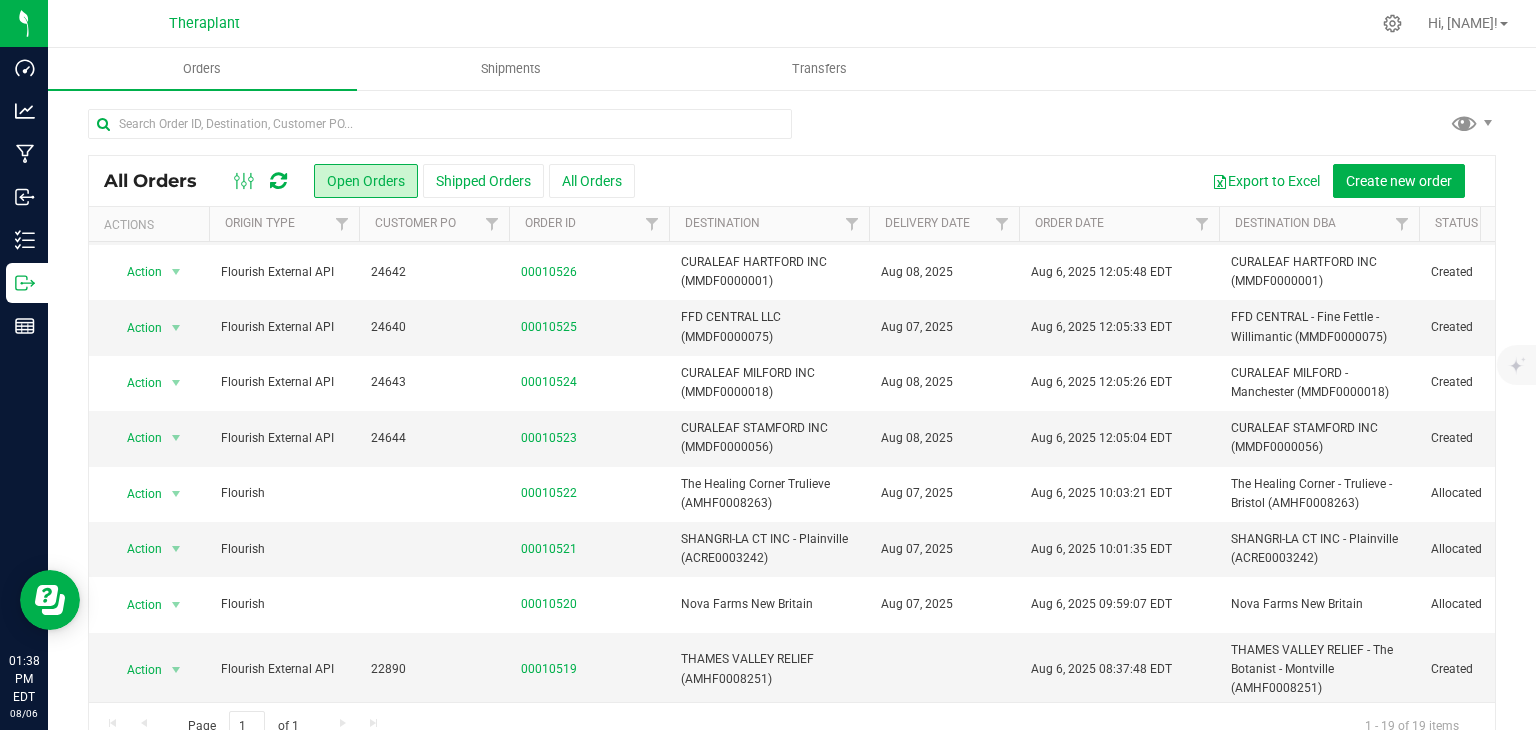 scroll, scrollTop: 0, scrollLeft: 0, axis: both 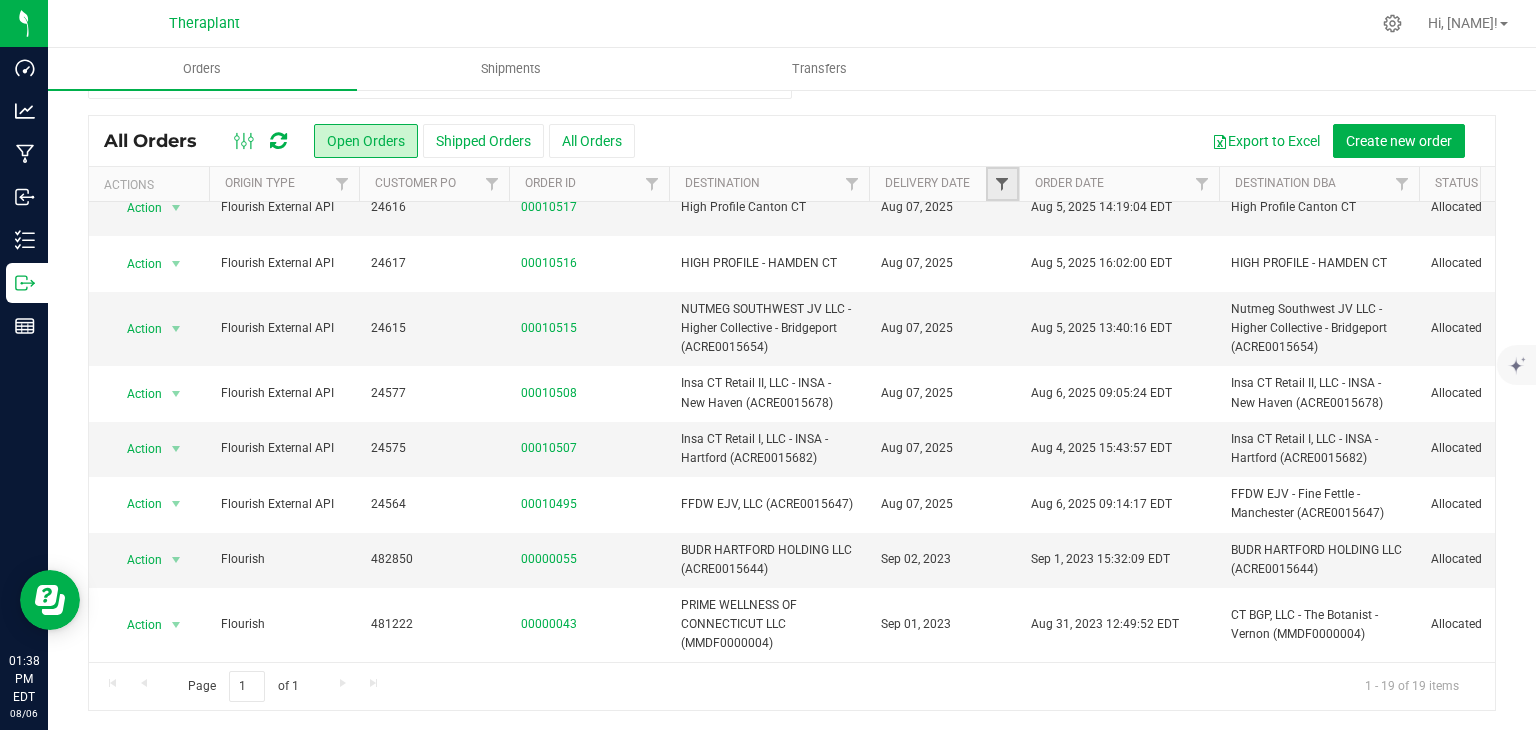 click at bounding box center (1002, 184) 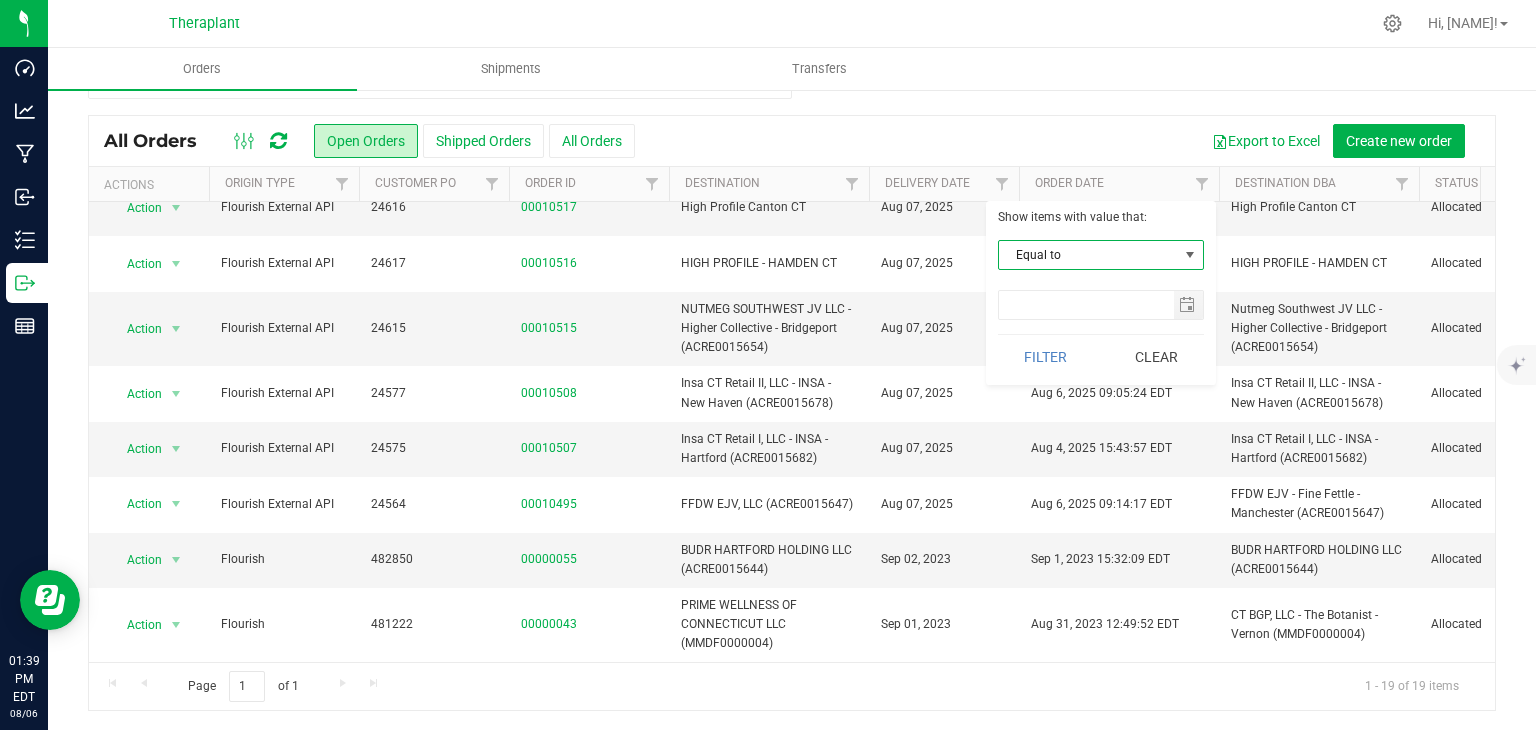 click on "Show items with value that: Equal to Equal to Is after Is before Filter Clear" at bounding box center (1101, 293) 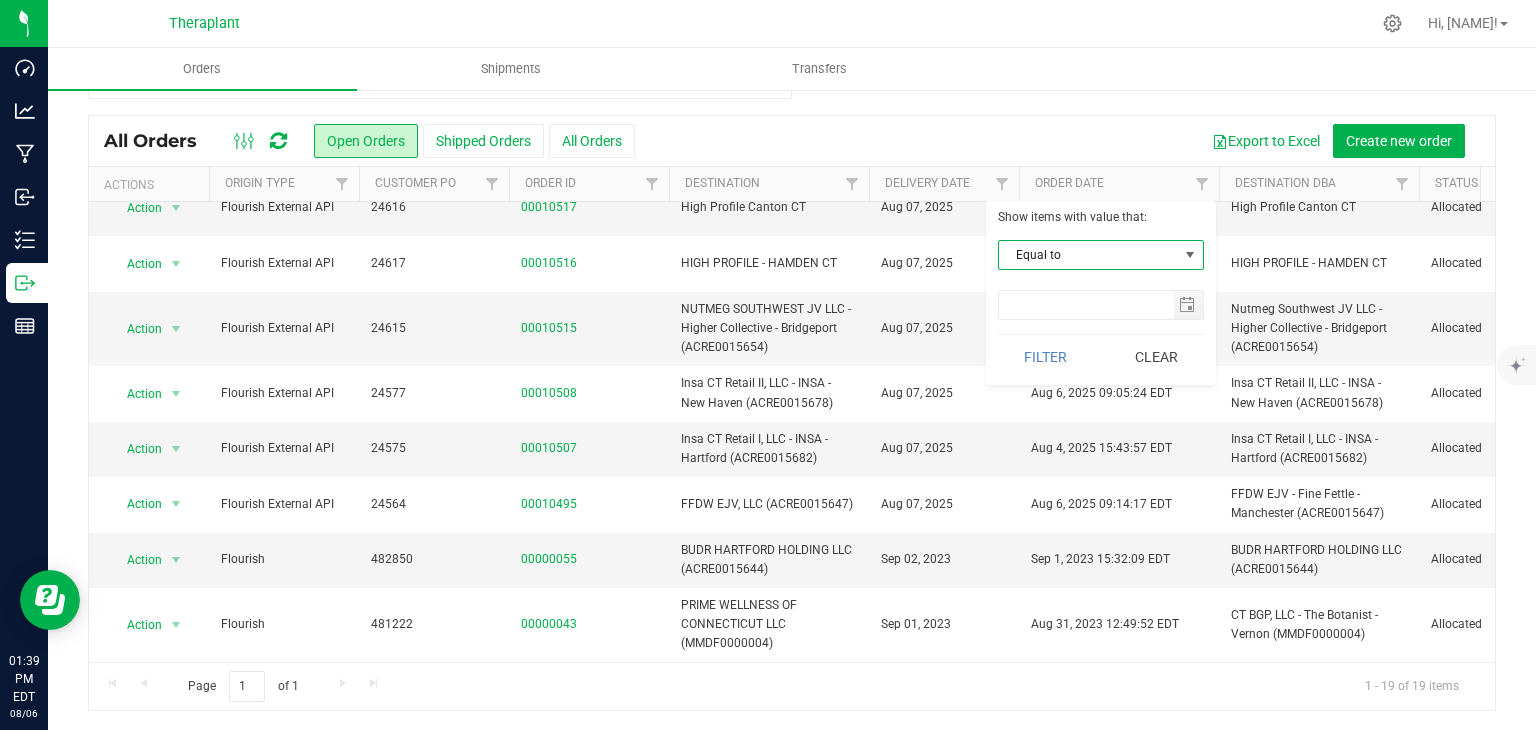 click on "Equal to" at bounding box center [1088, 255] 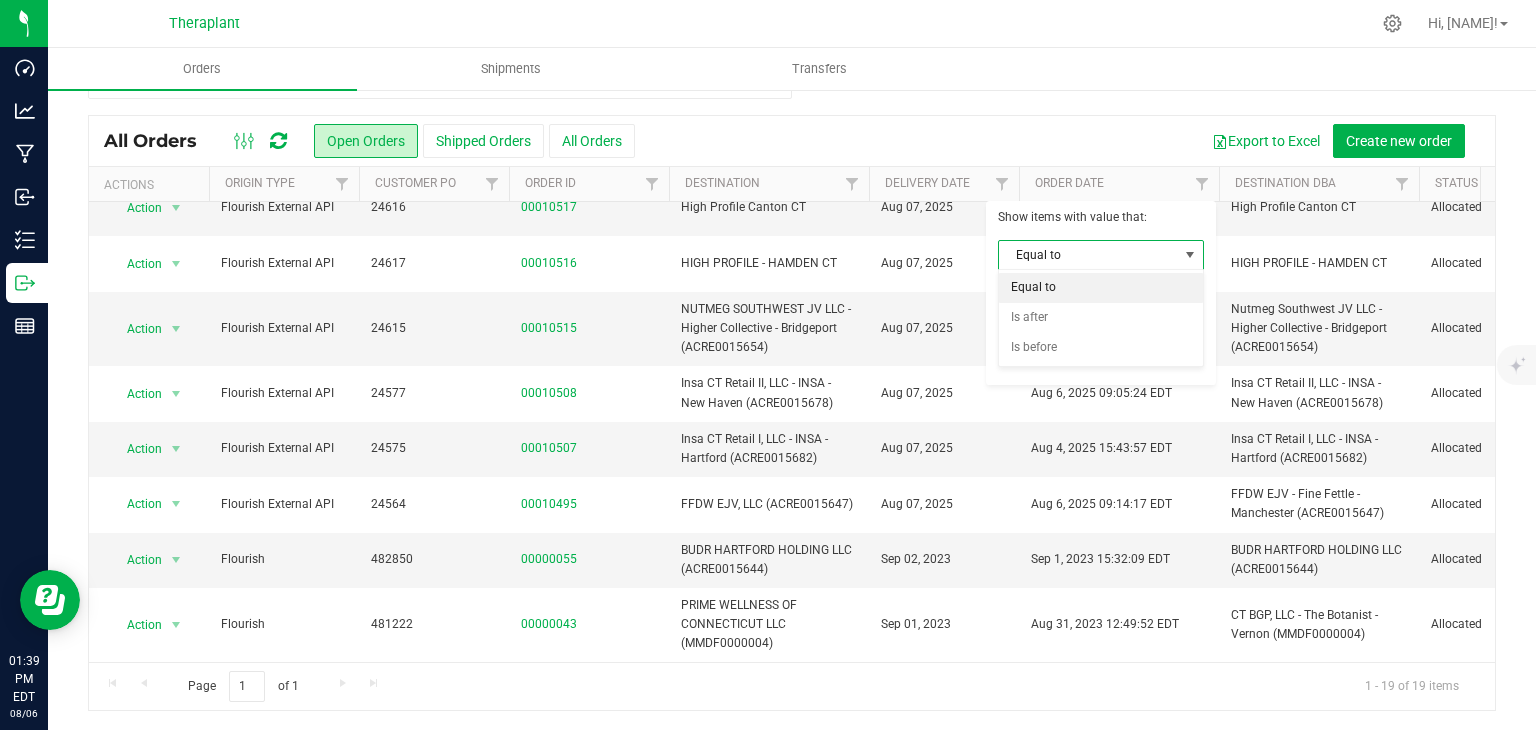 click on "Equal to" at bounding box center (1088, 255) 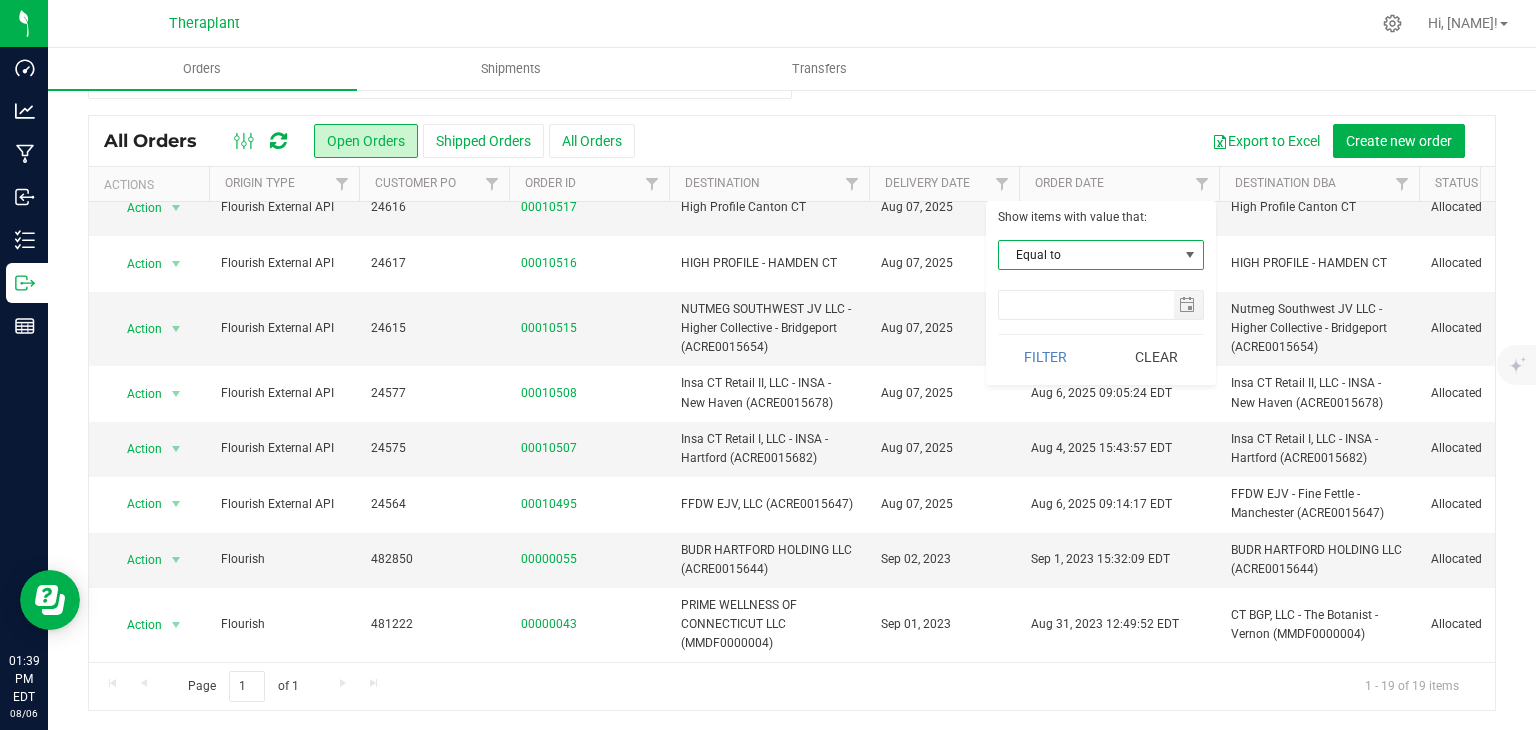 click on "Equal to" at bounding box center (1088, 255) 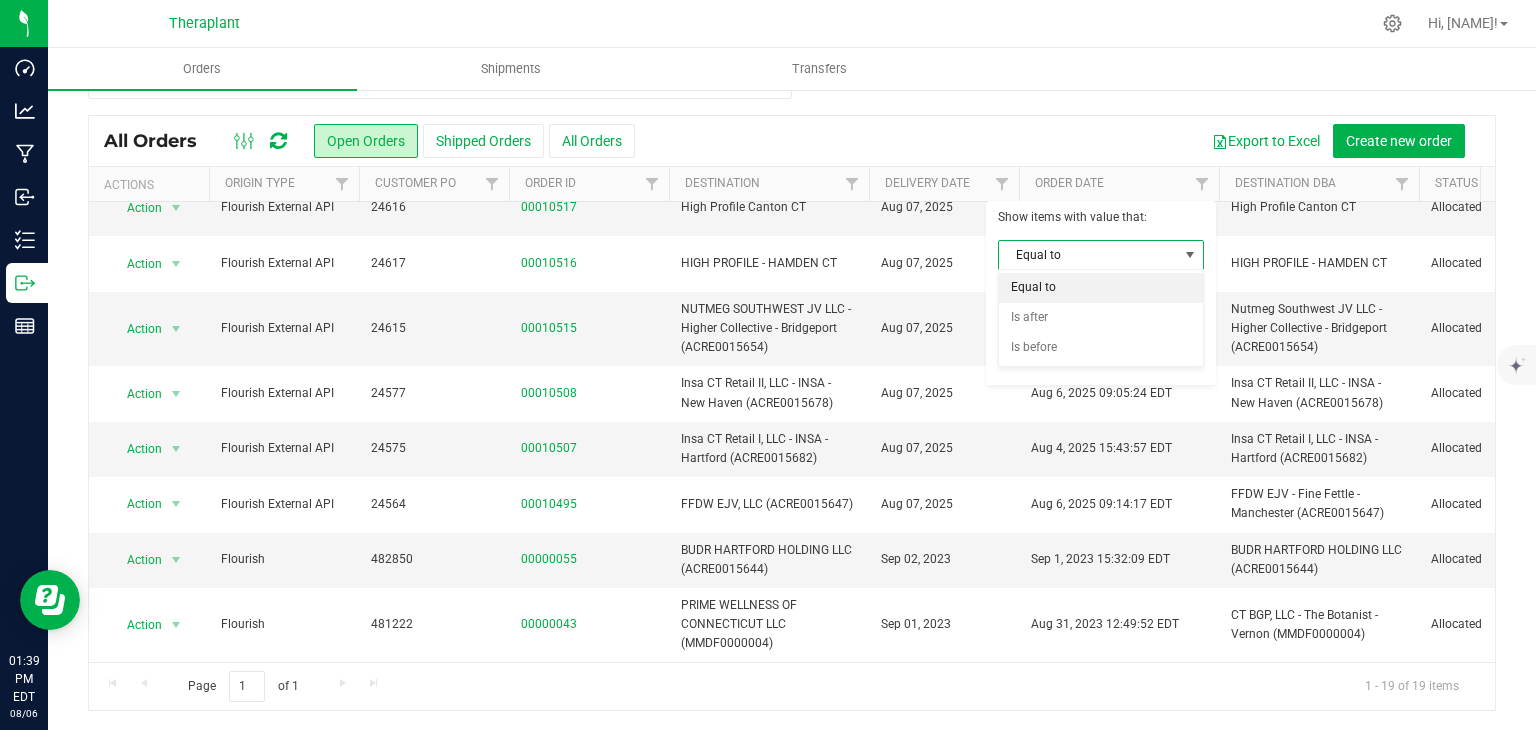 click on "Equal to" at bounding box center [1088, 255] 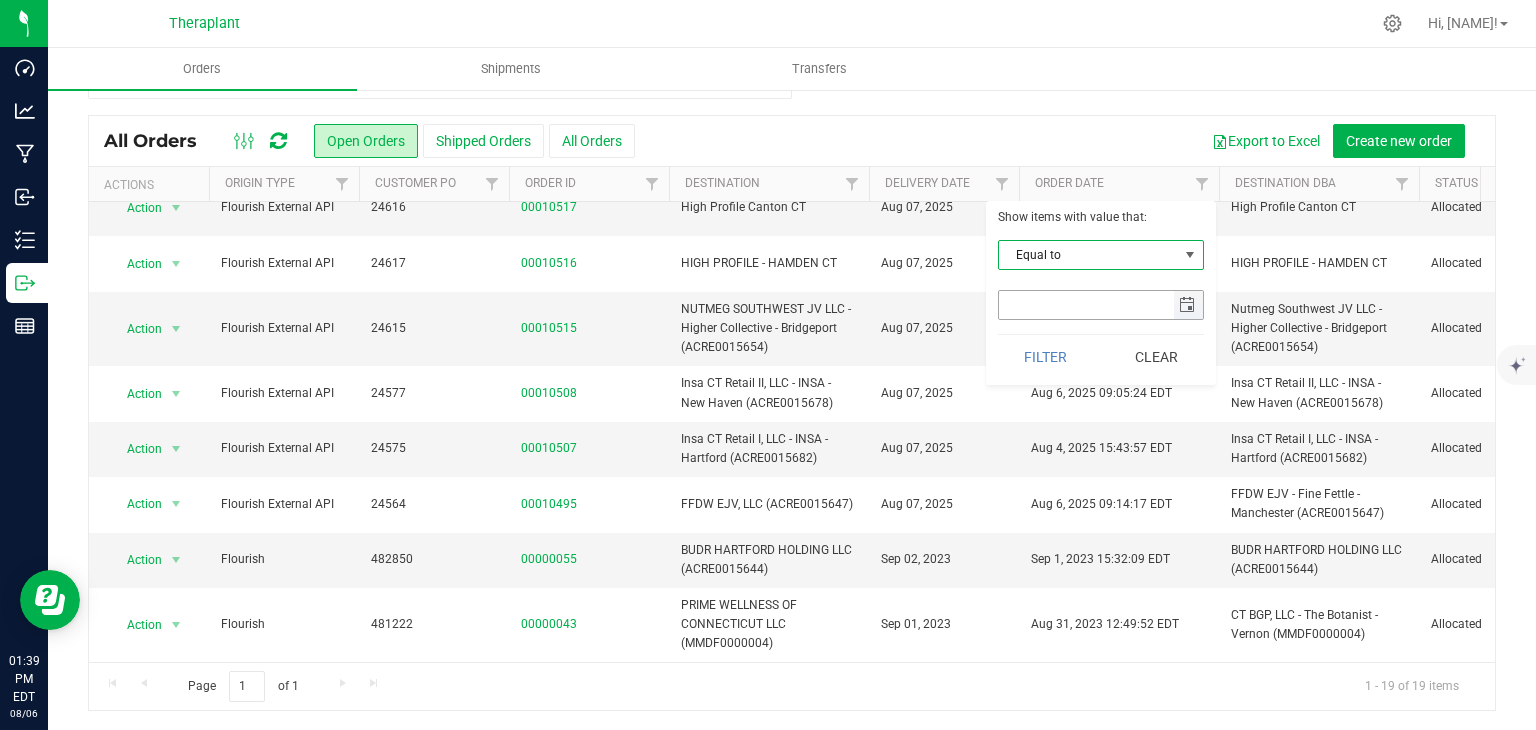 click at bounding box center [1101, 305] 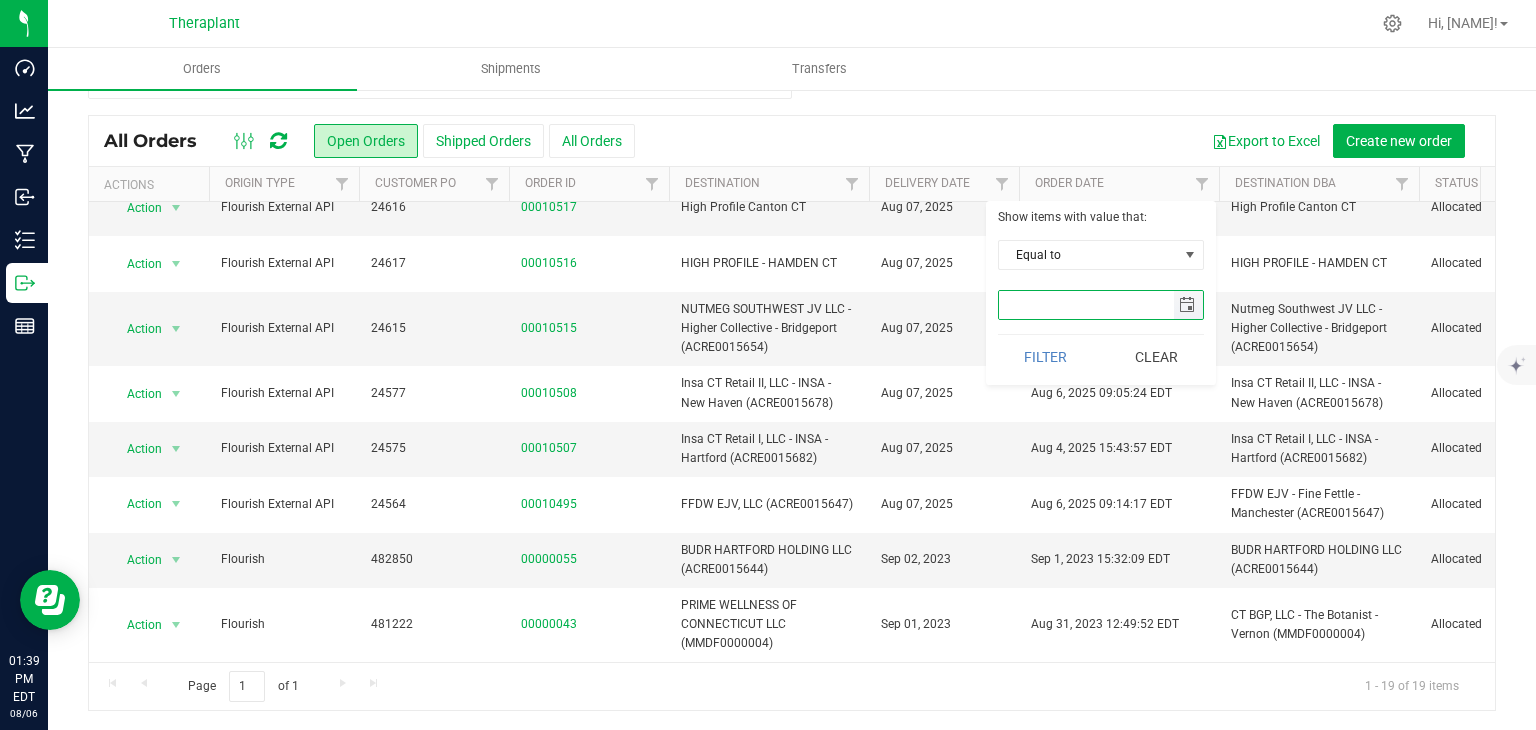 click at bounding box center (1187, 305) 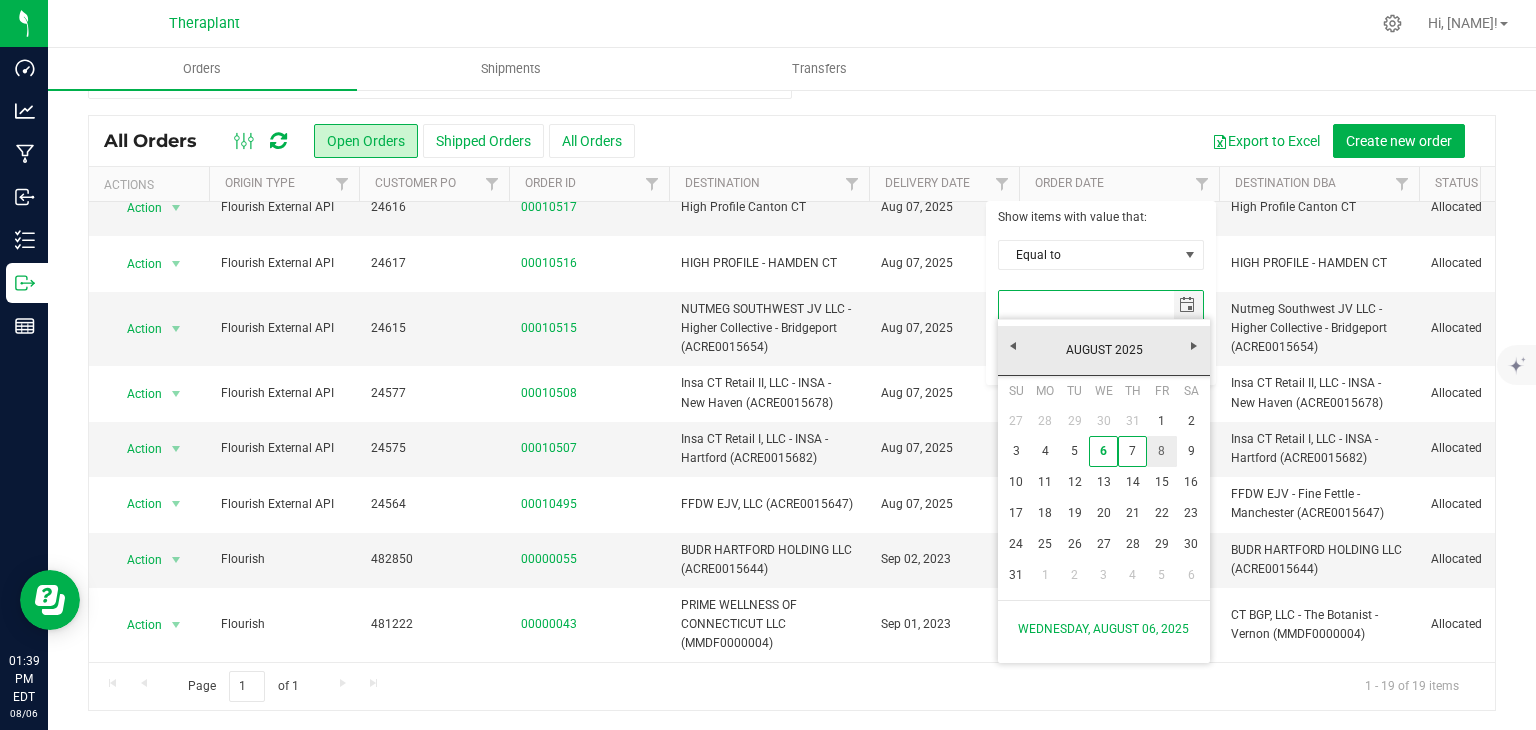 click on "8" at bounding box center [1161, 451] 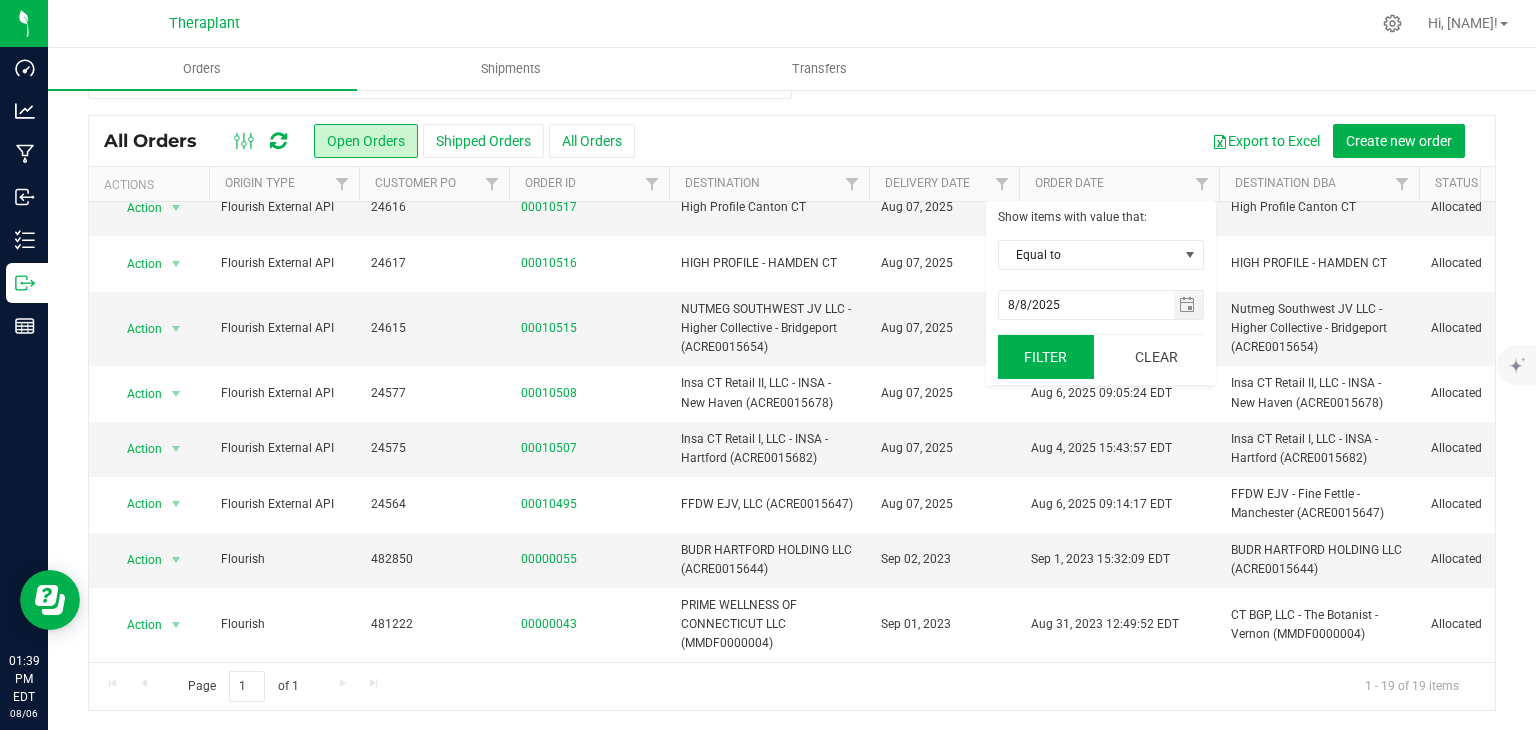 click on "Filter" at bounding box center (1046, 357) 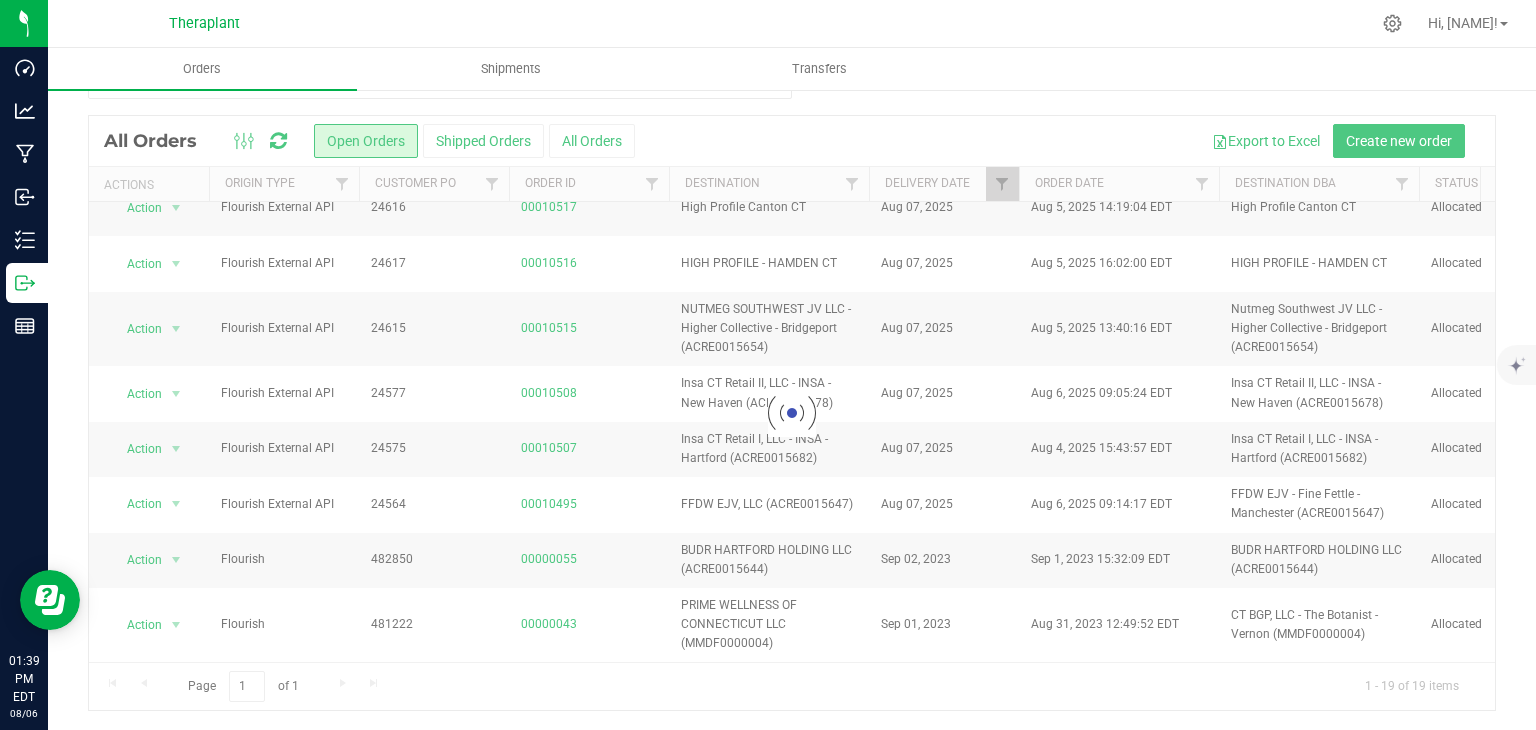scroll, scrollTop: 0, scrollLeft: 0, axis: both 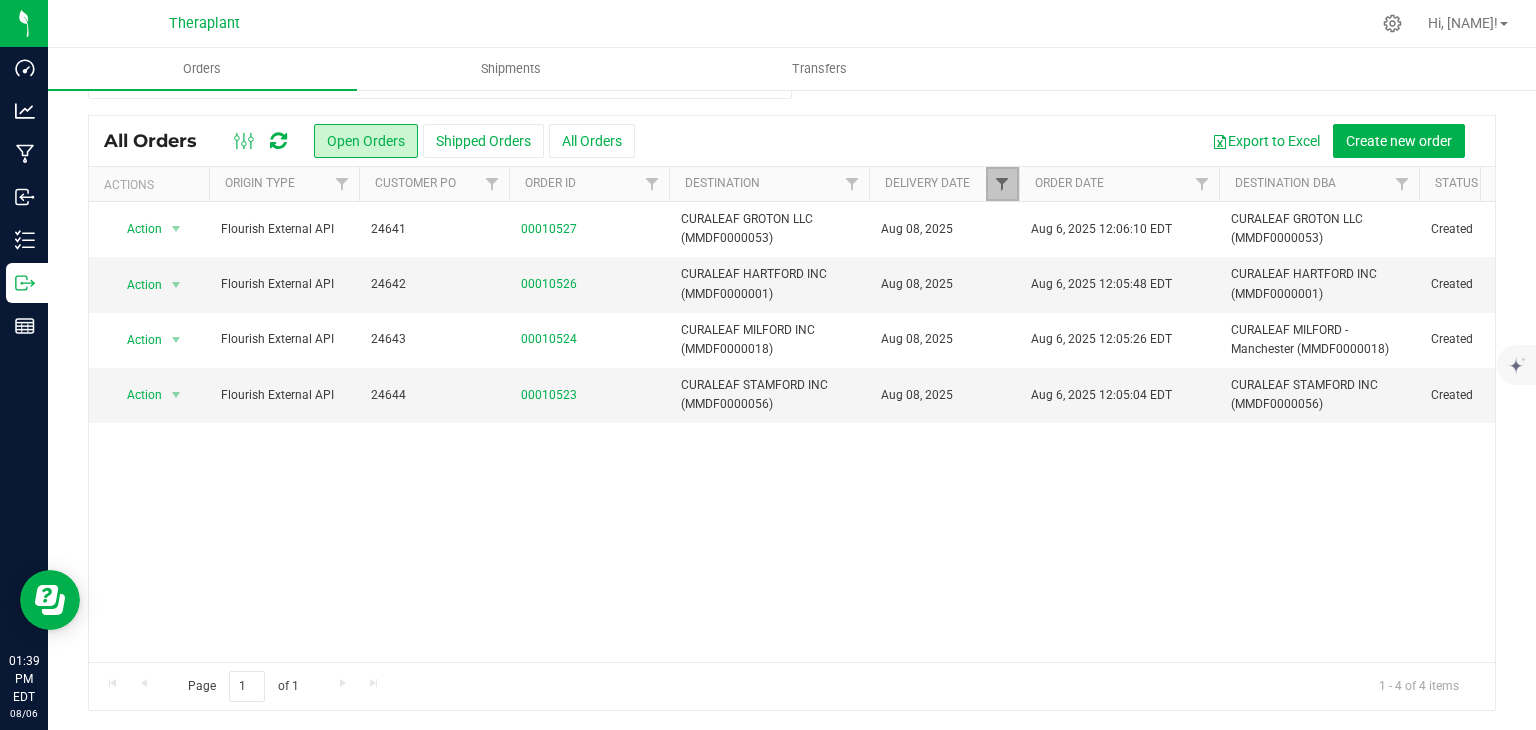 click at bounding box center (1002, 184) 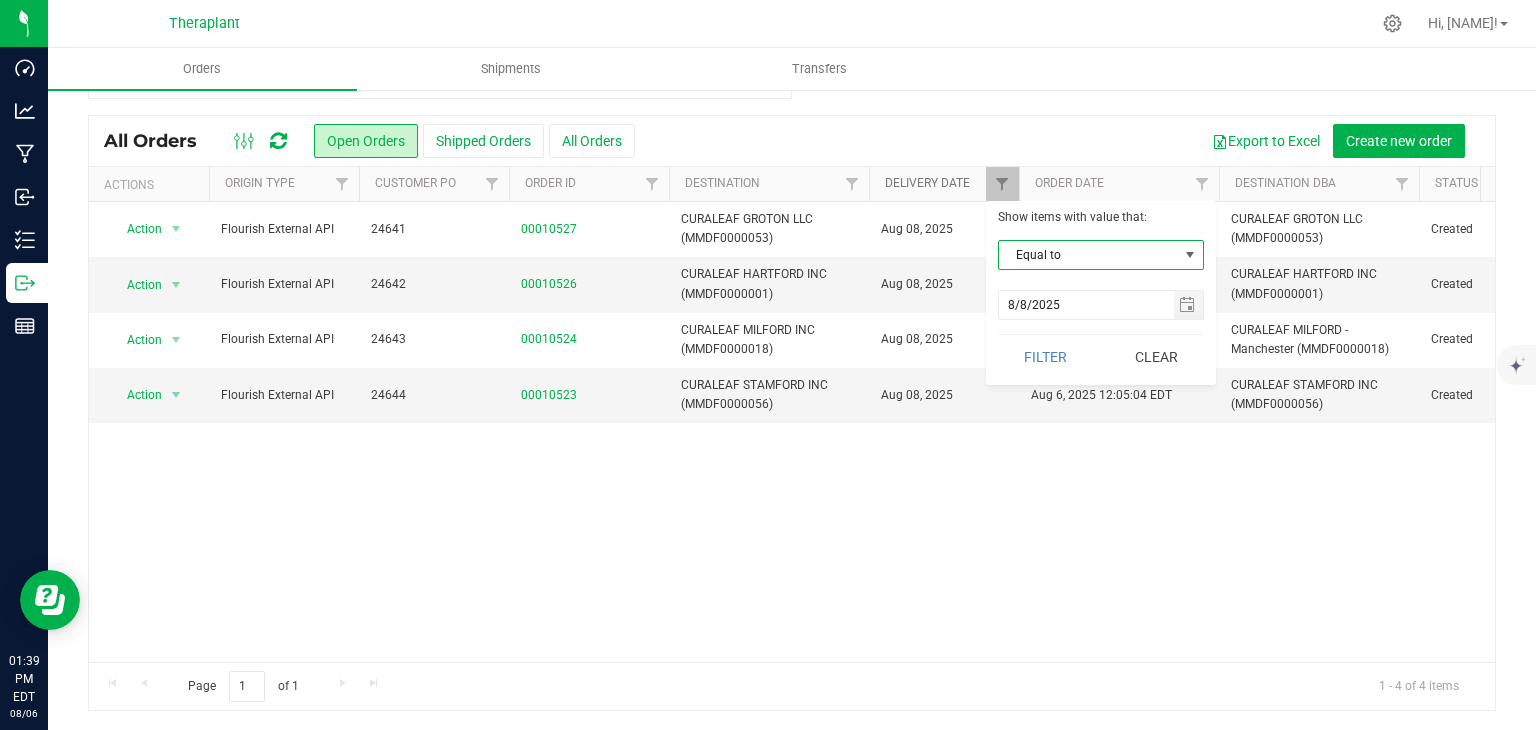 click on "Delivery Date" at bounding box center [927, 183] 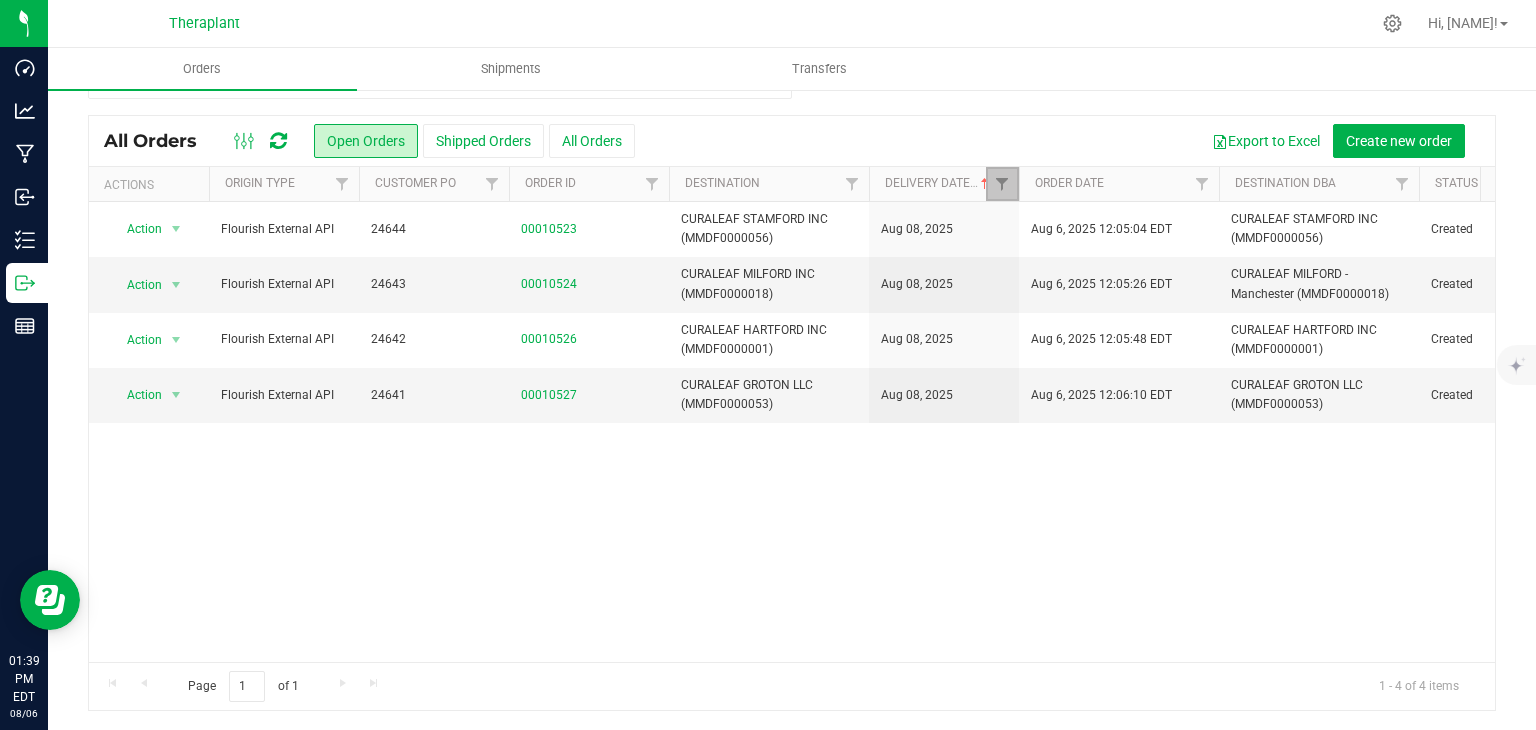 click at bounding box center (1002, 184) 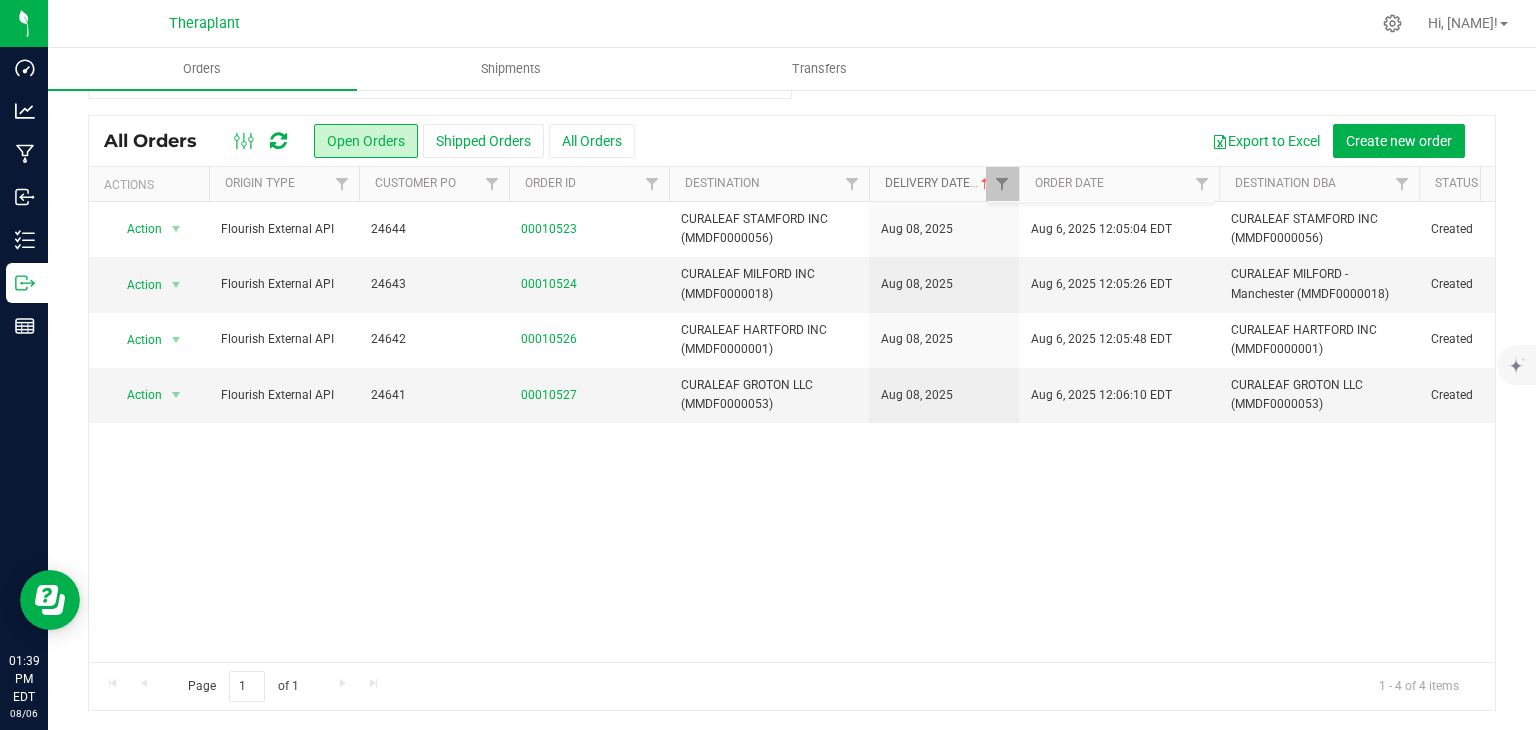 click on "Delivery Date" at bounding box center (939, 183) 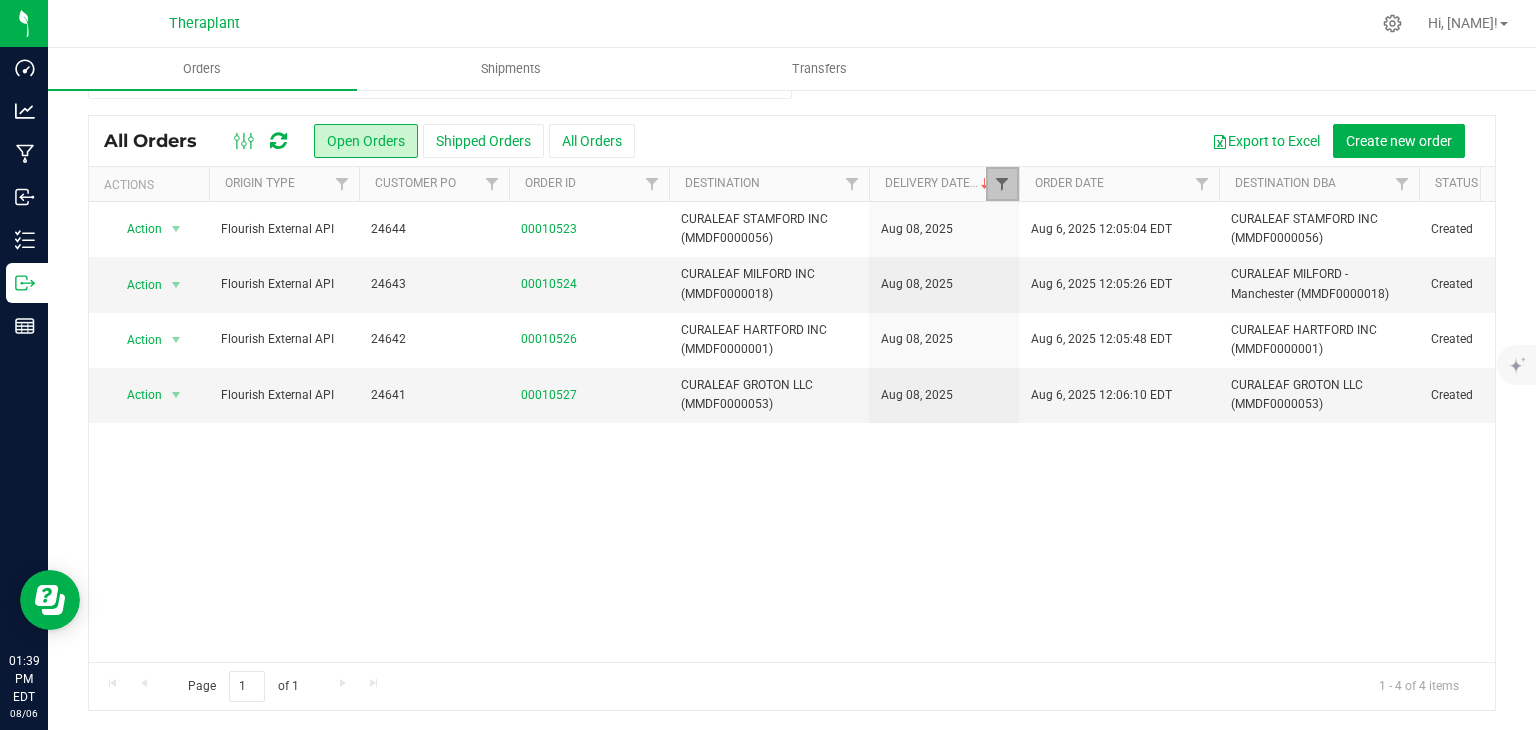 click at bounding box center (1002, 184) 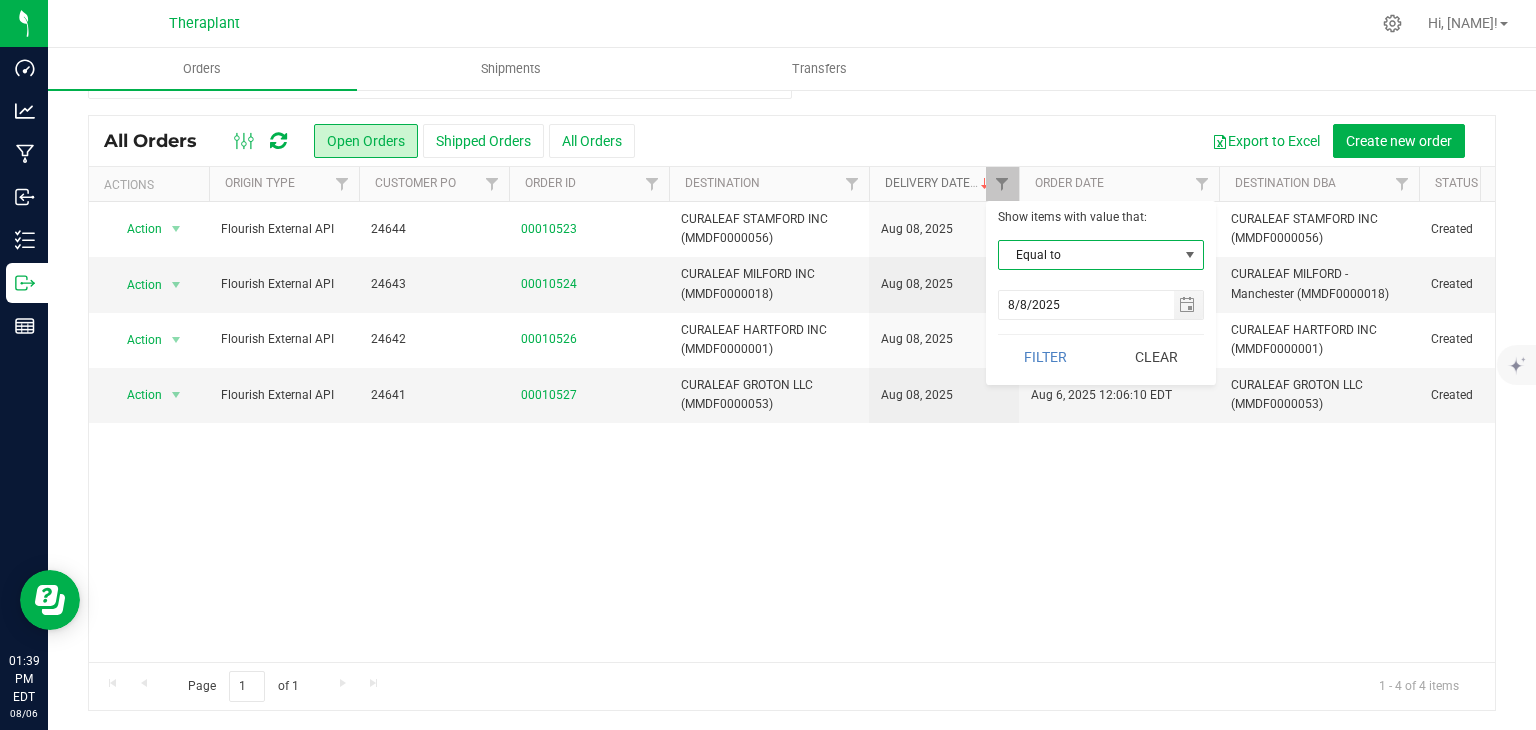 click on "Delivery Date" at bounding box center (939, 183) 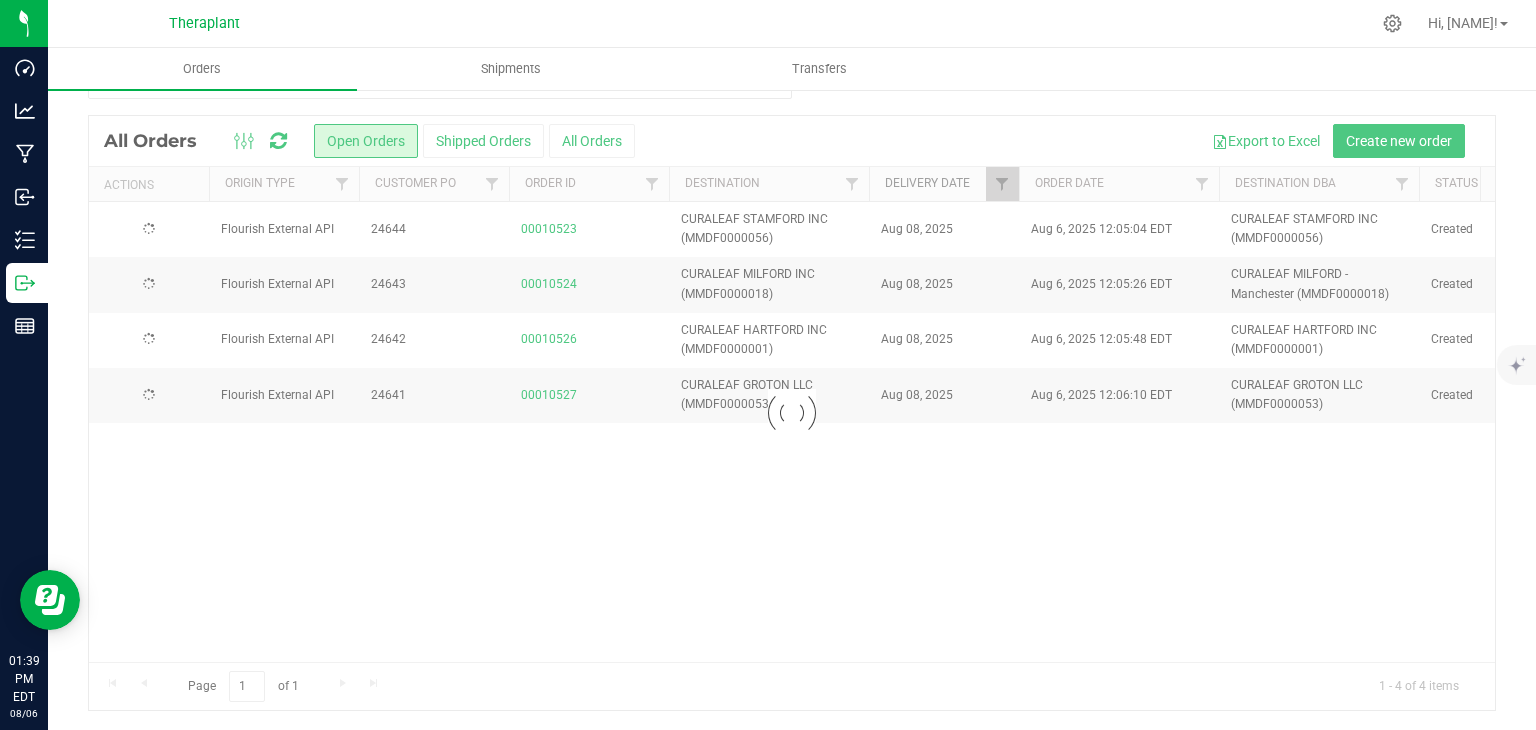type on "8/8/2025" 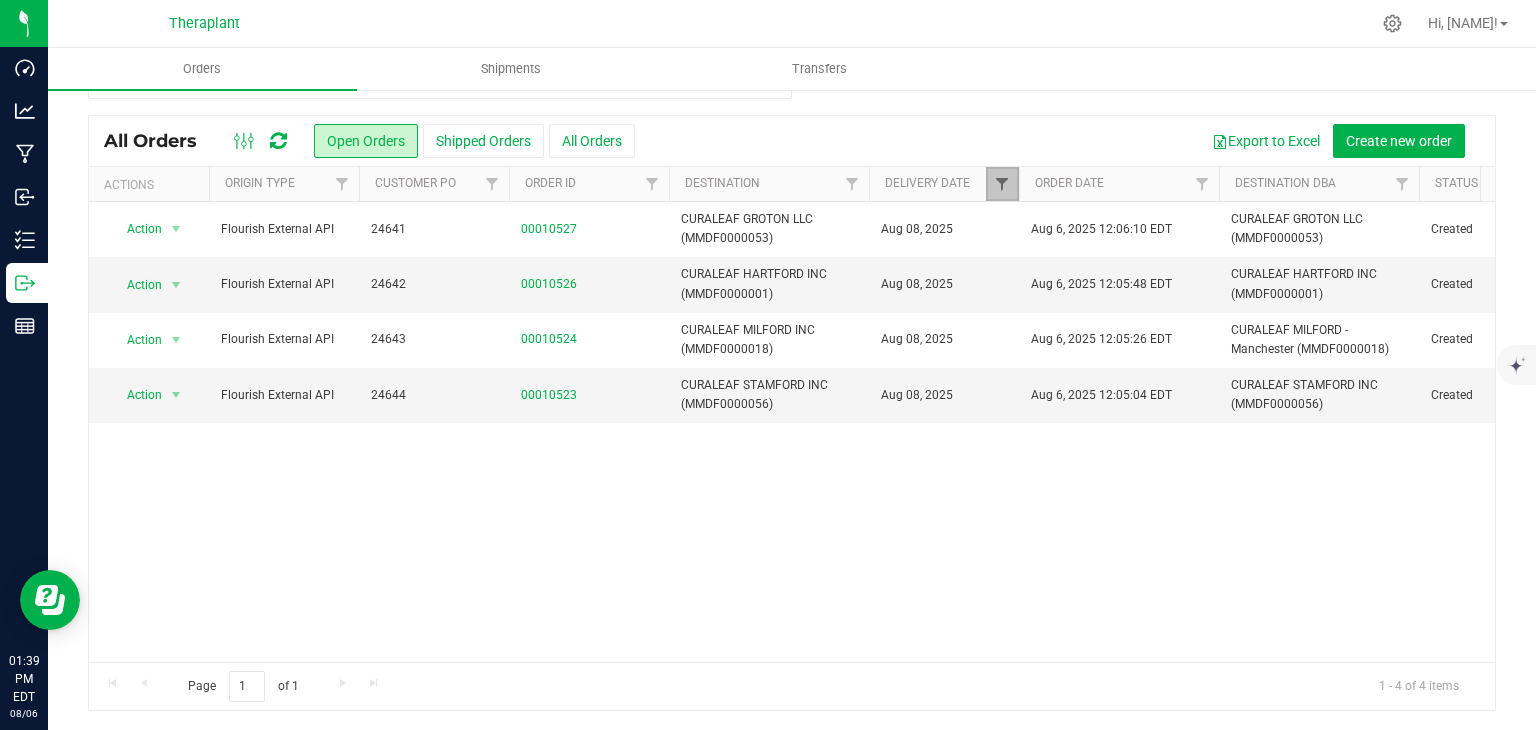 click at bounding box center [1002, 184] 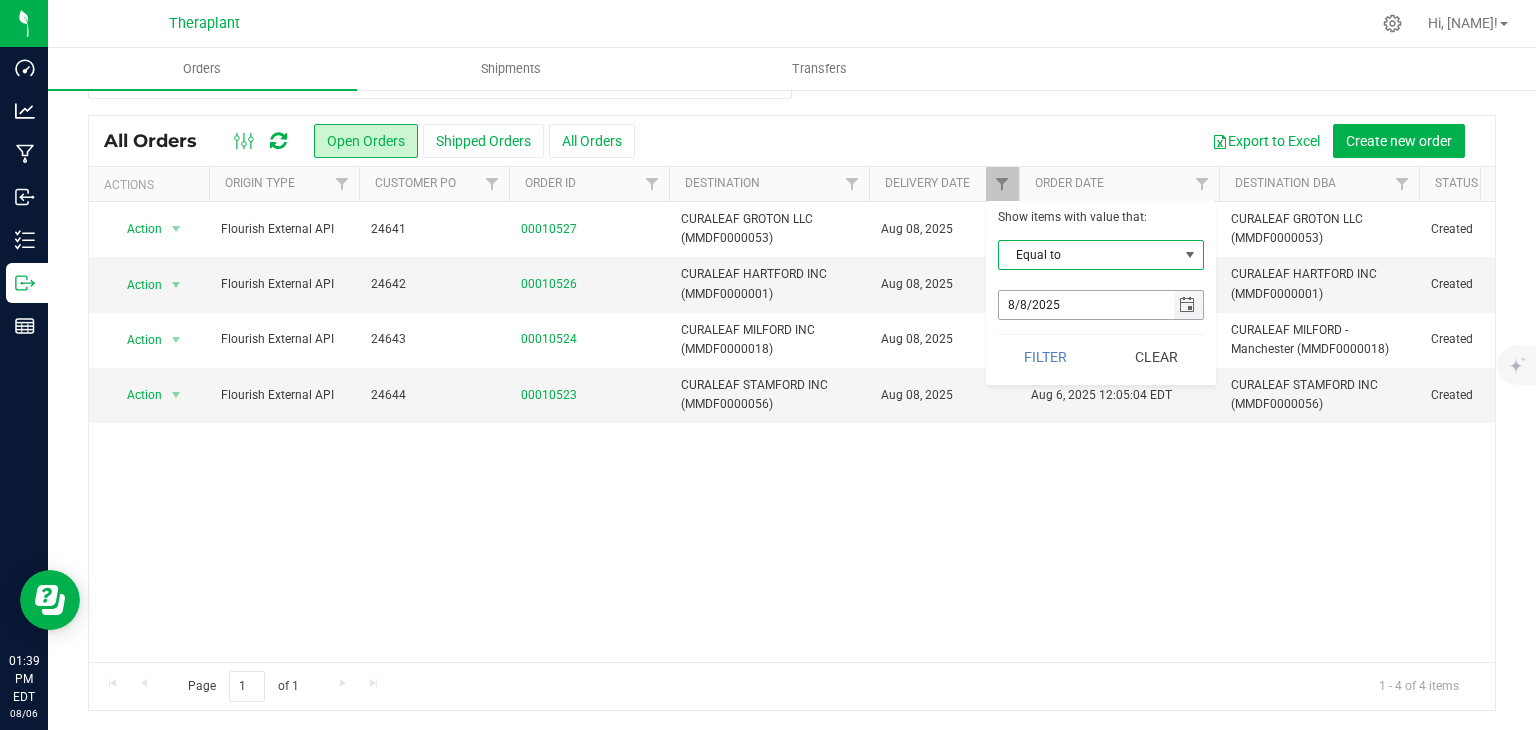 click at bounding box center [1187, 305] 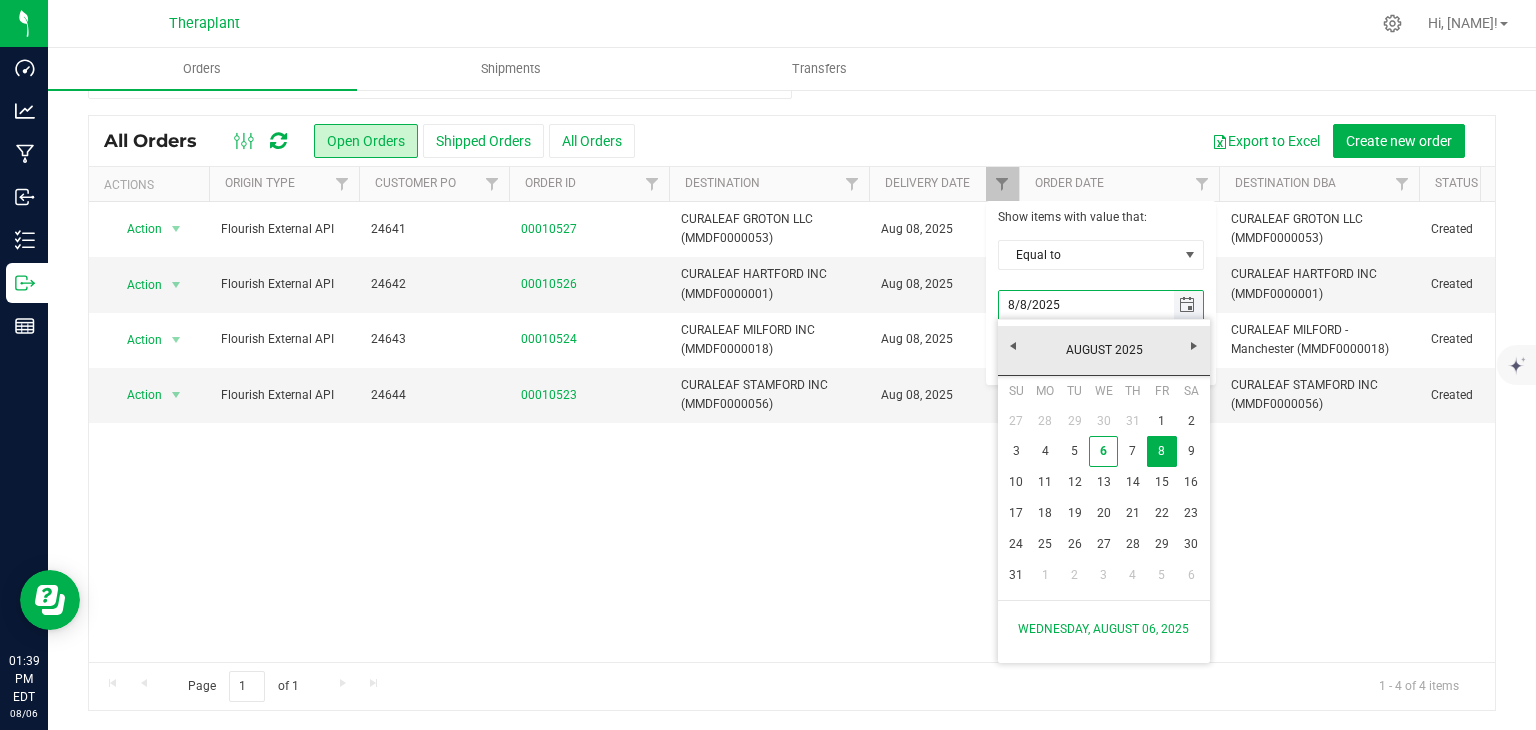 click at bounding box center (1187, 305) 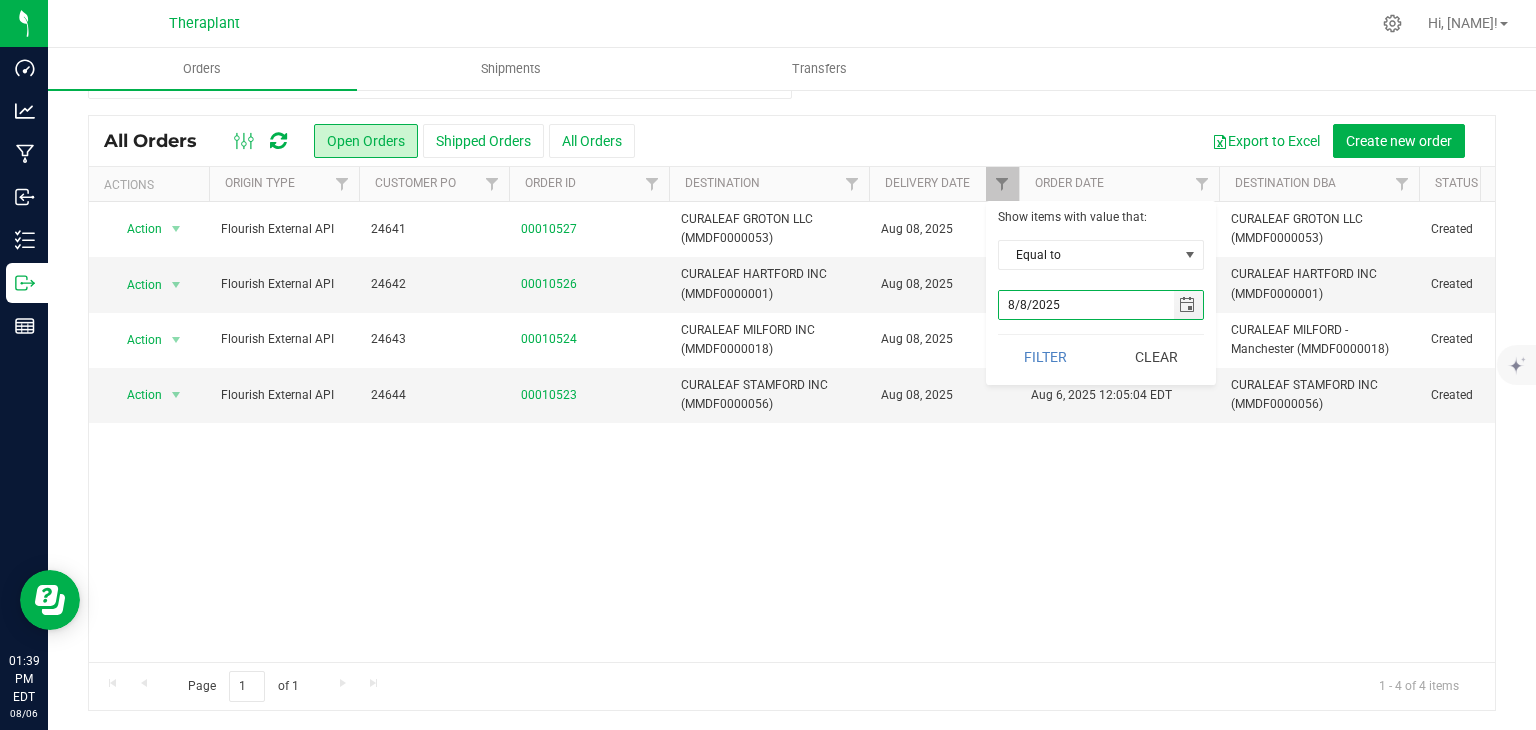 click at bounding box center (792, 92) 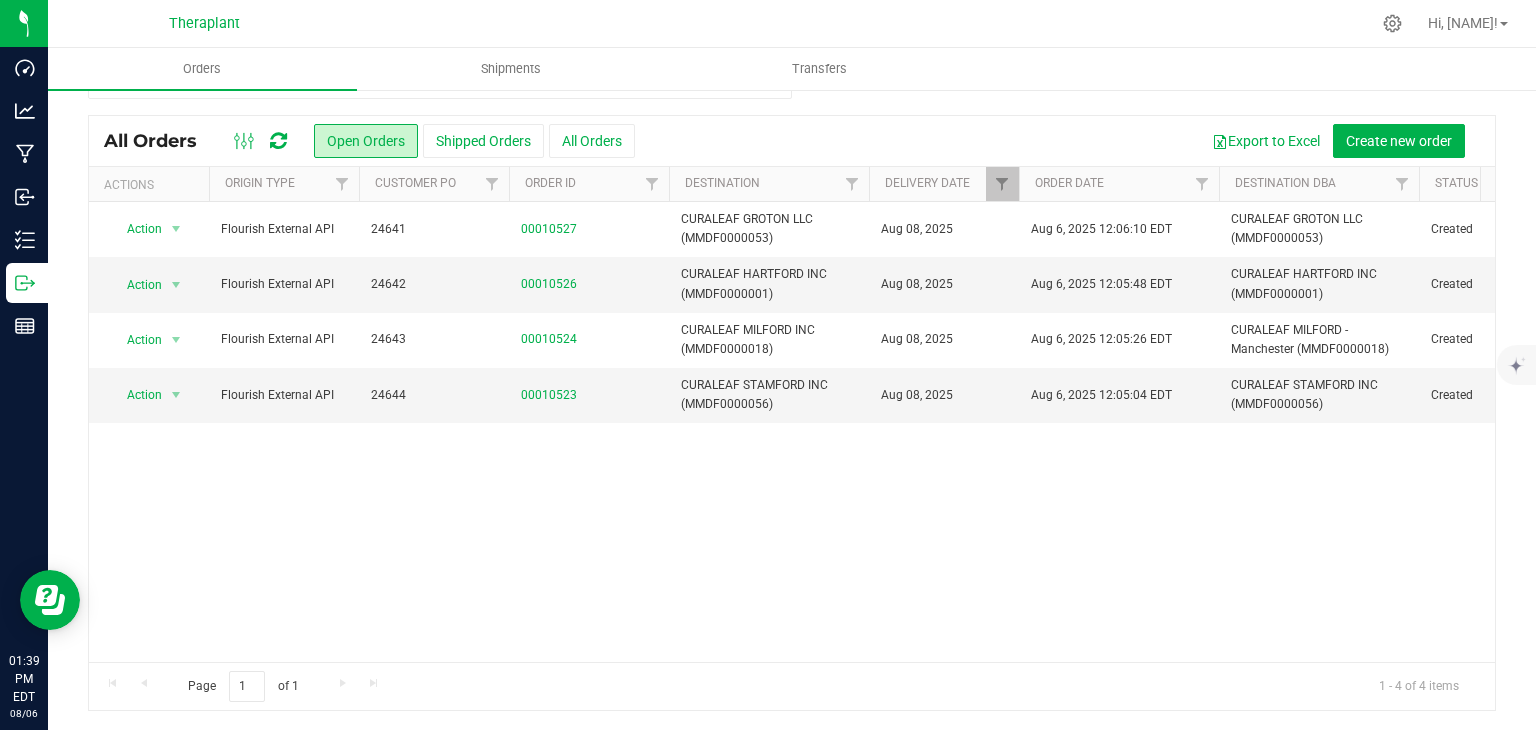 click on "Action Action Cancel order Change facility Clone order Edit order Mark as fully paid Order audit log Print COAs (single PDF) Print COAs (zip) Print invoice Print packing list
Flourish External API
24641
00010527
CURALEAF GROTON LLC (MMDF0000053)
Aug 08, 2025 Aug 6, 2025 12:06:10 EDT
CURALEAF GROTON LLC (MMDF0000053)
Created
no            22   1010  $22,370.00 $22,370.00
Awaiting Payment
0
79 Gold Star Hwy,
[CITY],
CT
06340
[CITY]
Select sales rep" at bounding box center [792, 432] 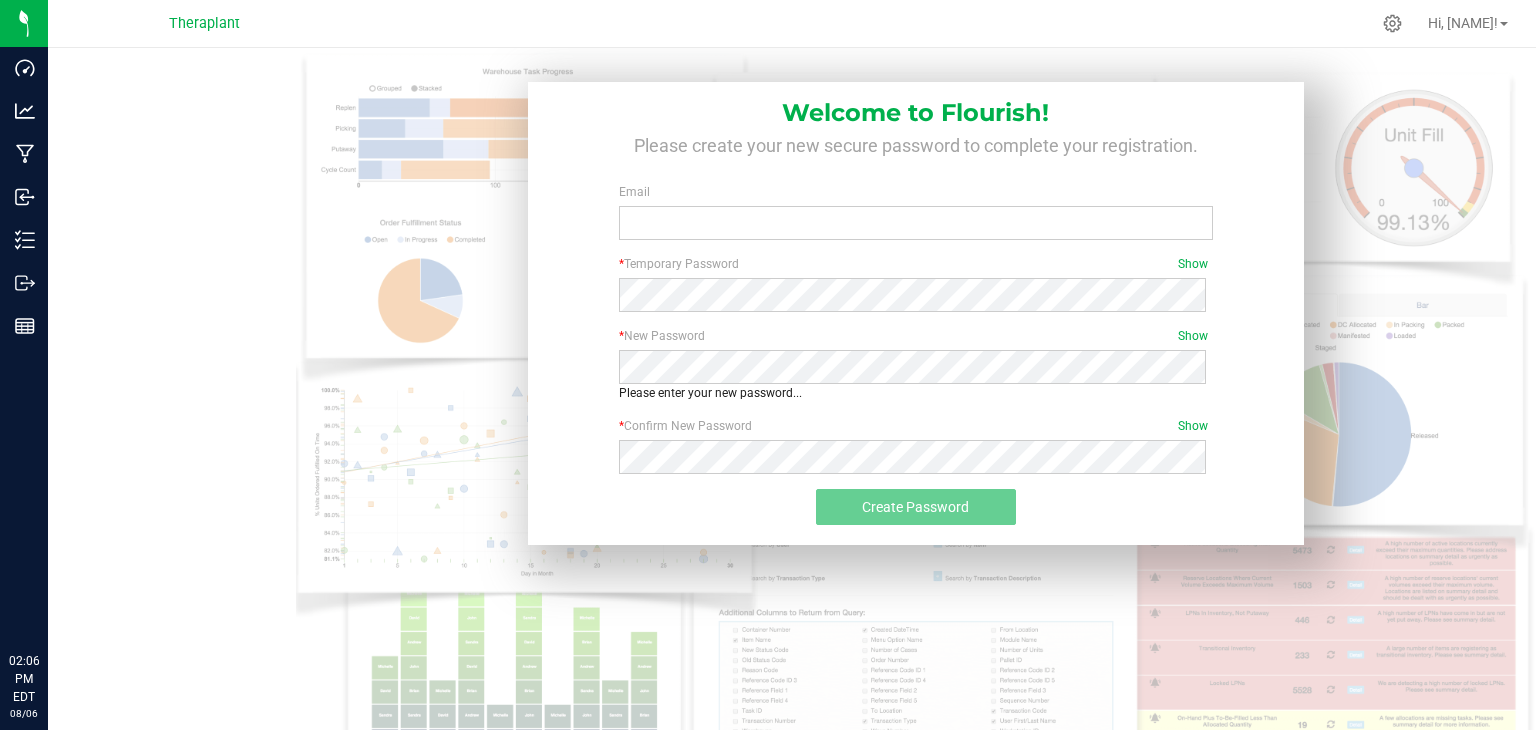 scroll, scrollTop: 0, scrollLeft: 0, axis: both 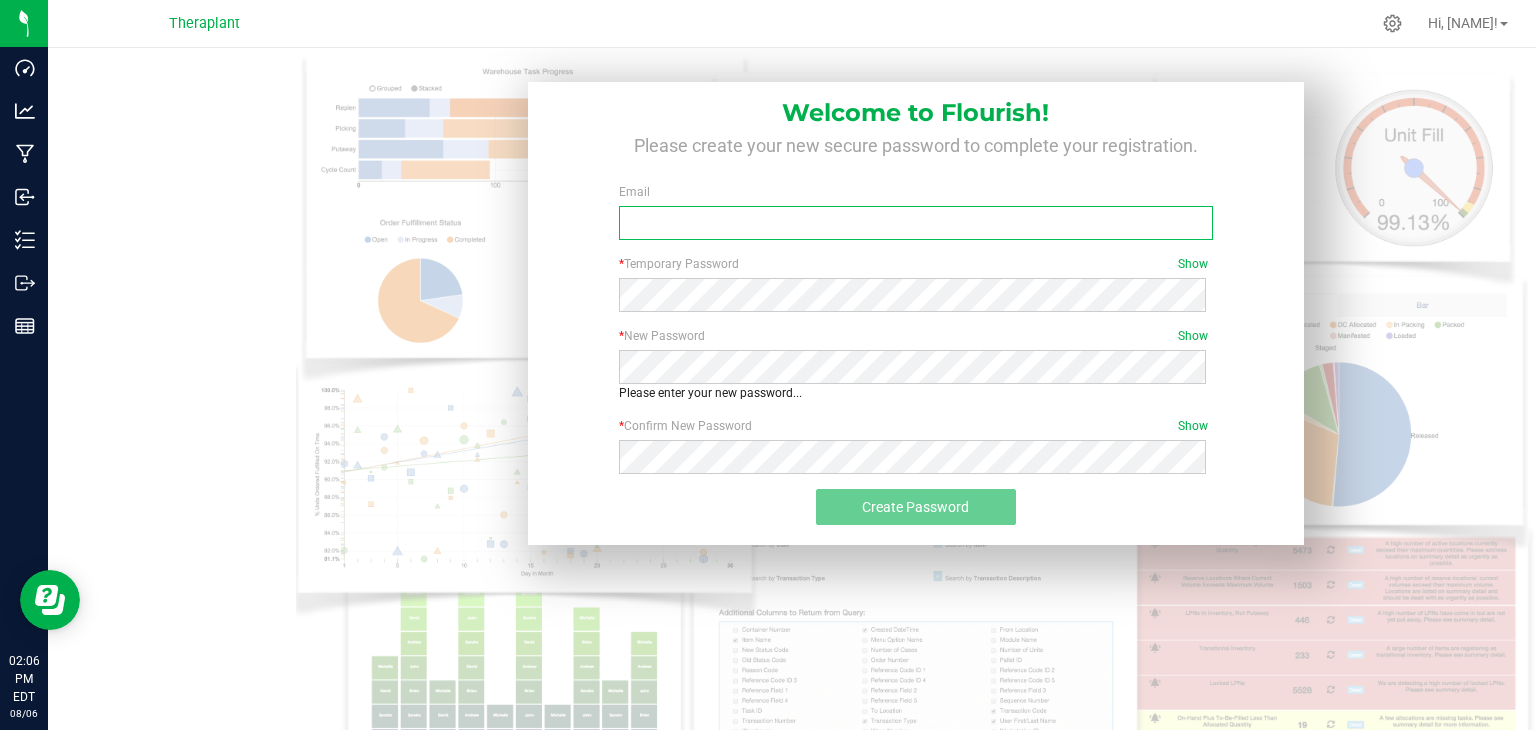 click on "Email" at bounding box center (916, 223) 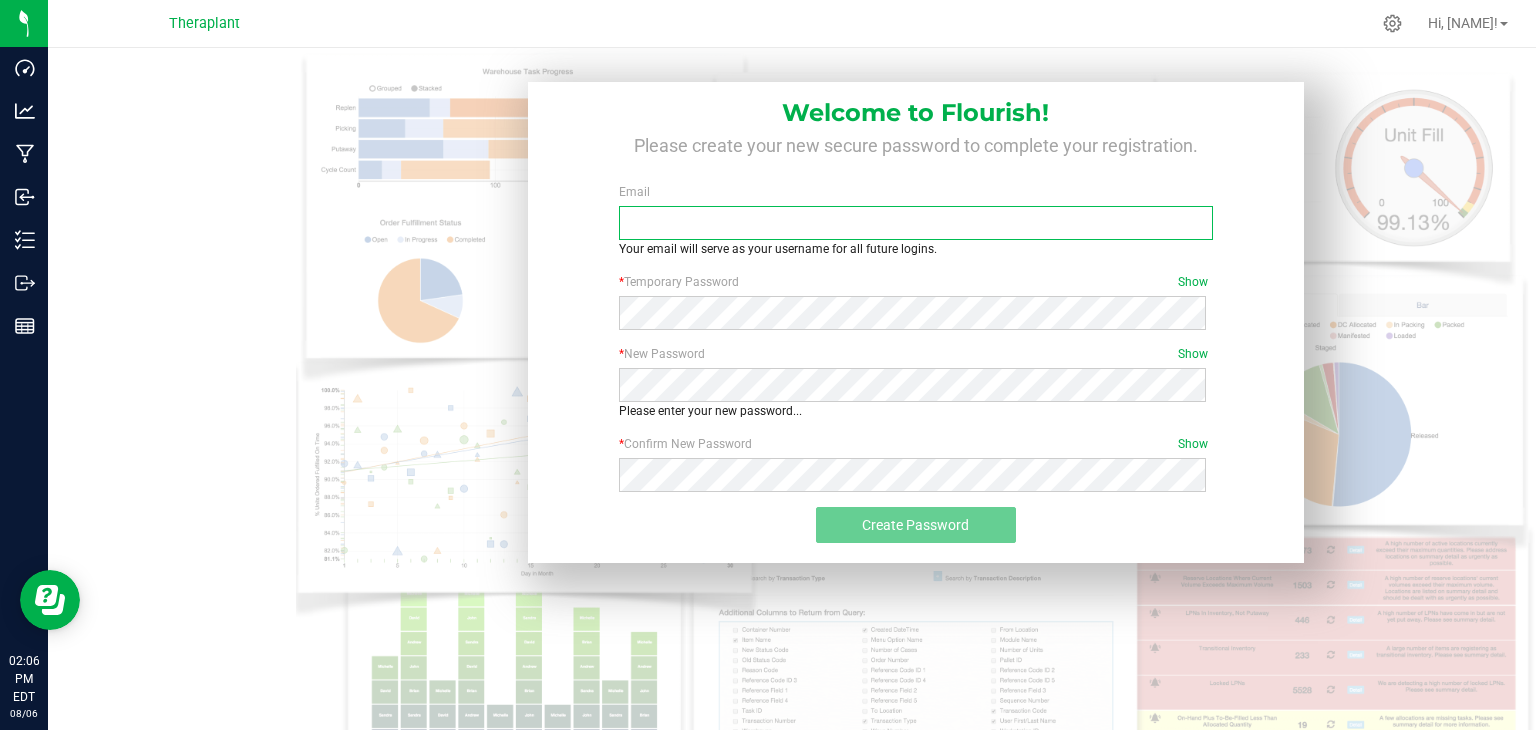 type on "[EMAIL]" 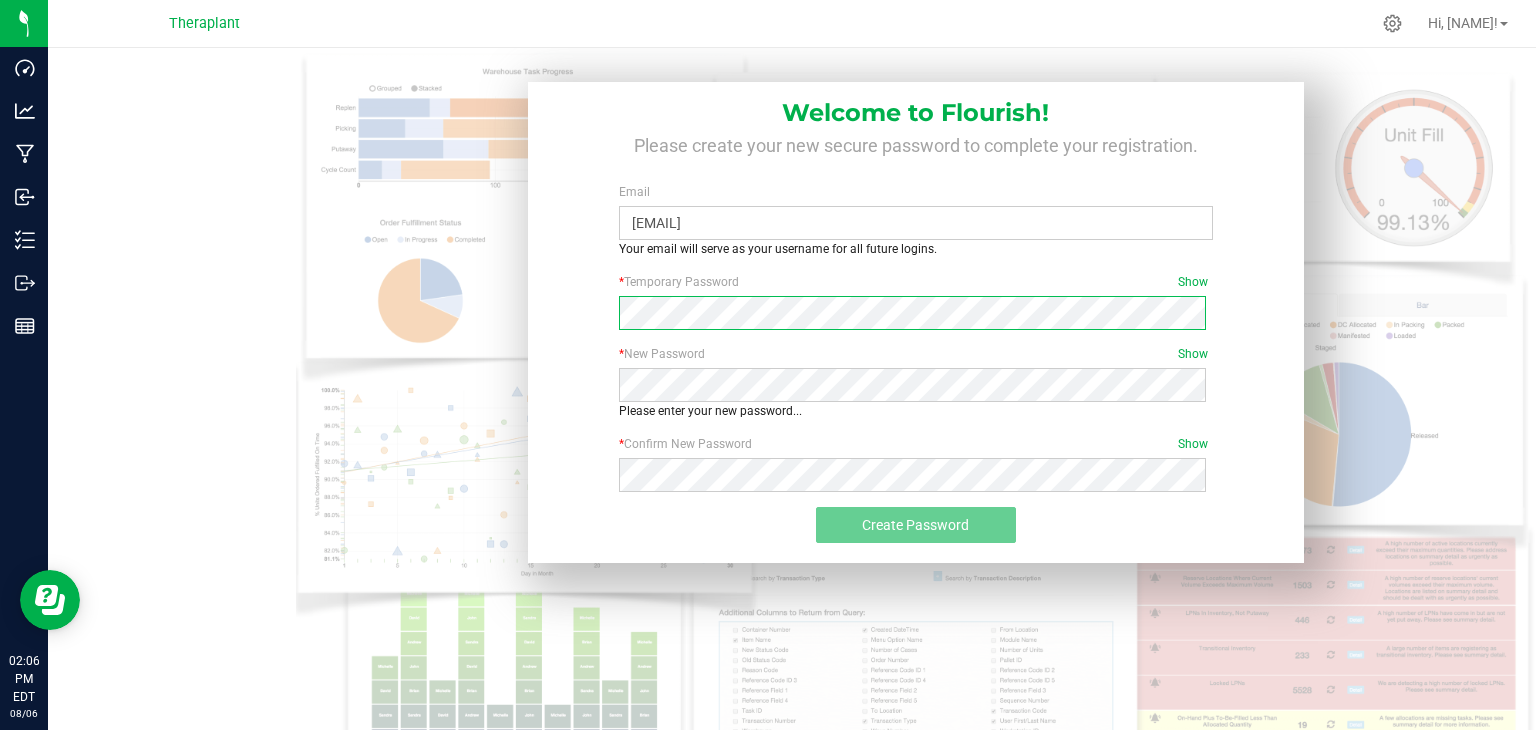 click on "*
Temporary Password
Show
Required" at bounding box center (915, 309) 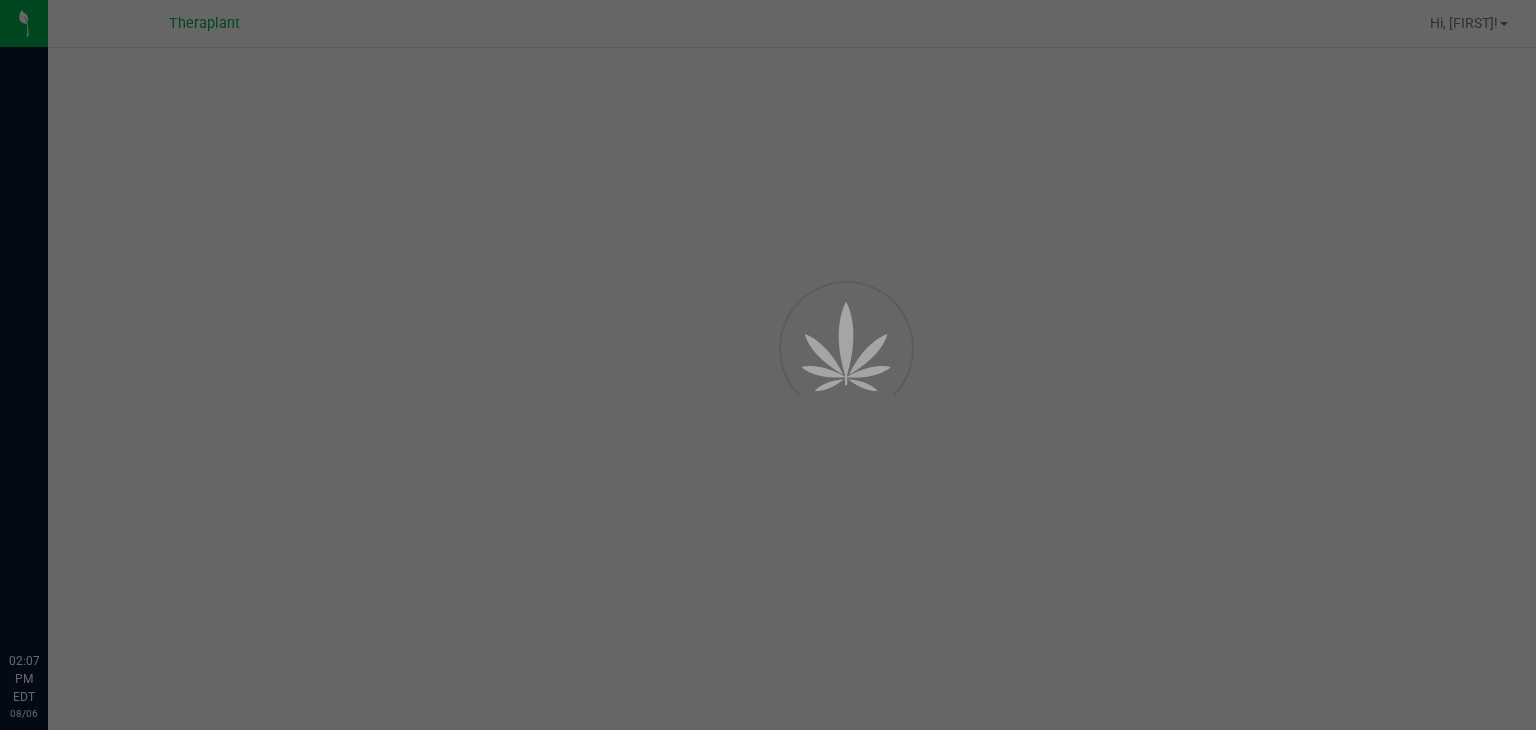 scroll, scrollTop: 0, scrollLeft: 0, axis: both 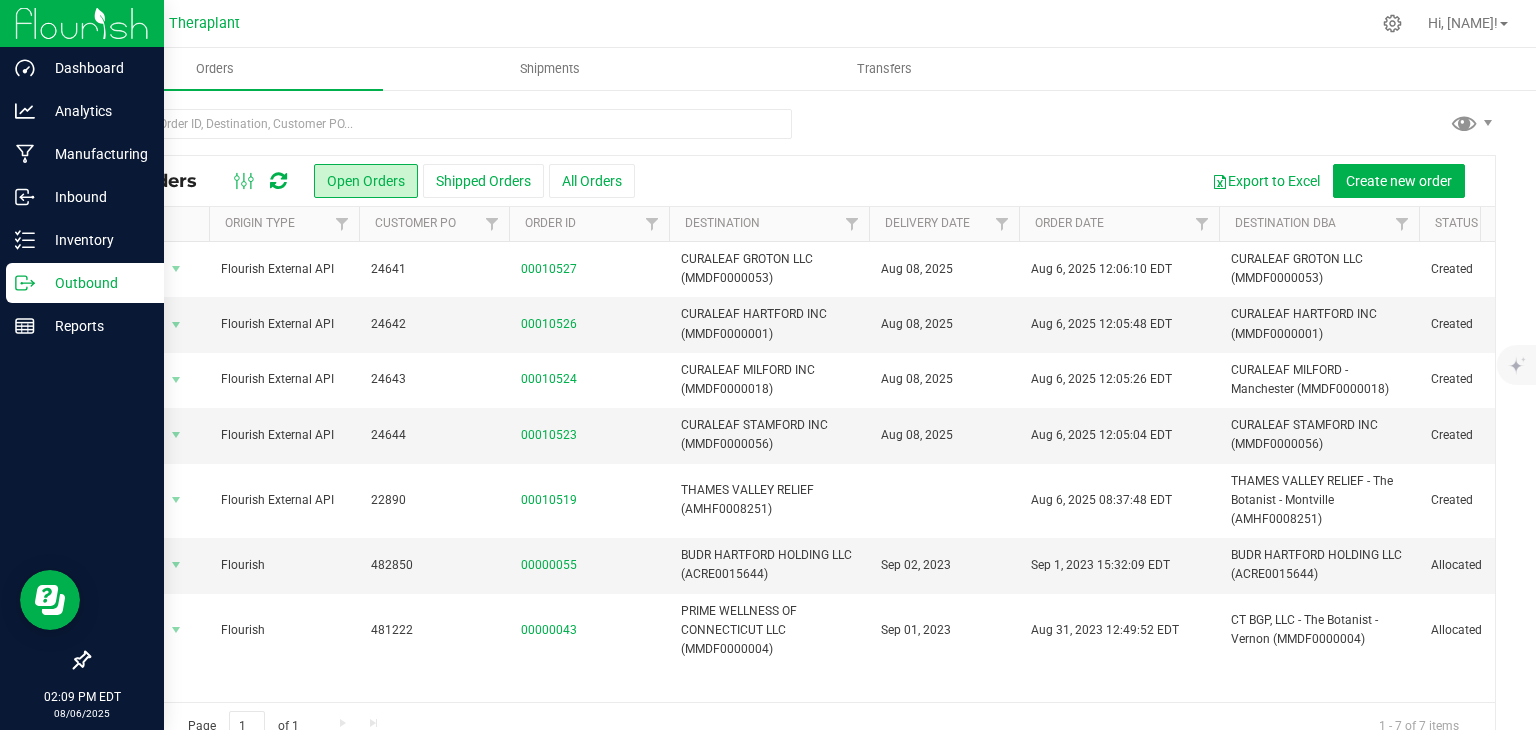 click at bounding box center [82, 24] 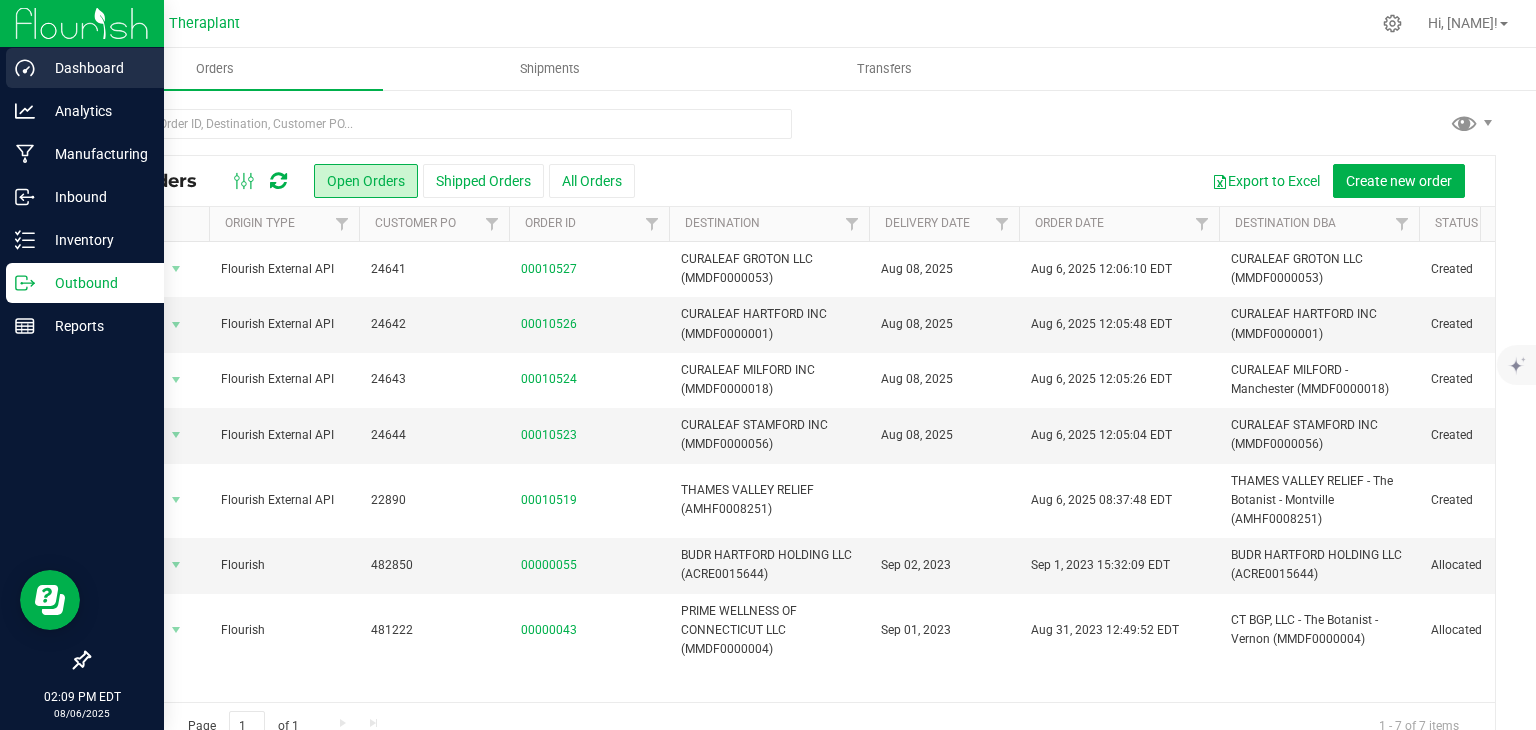 click on "Dashboard" at bounding box center (95, 68) 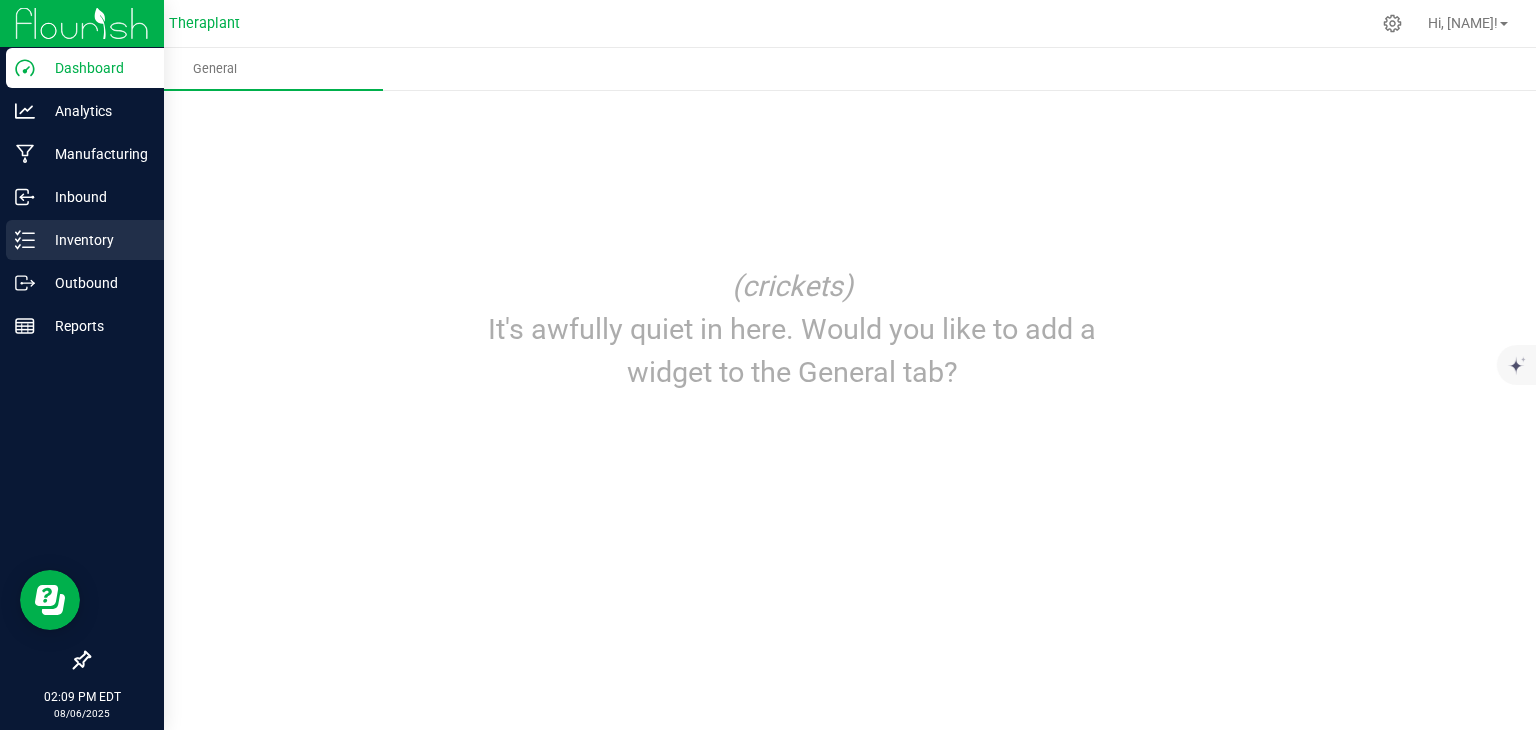 click on "Inventory" at bounding box center (95, 240) 